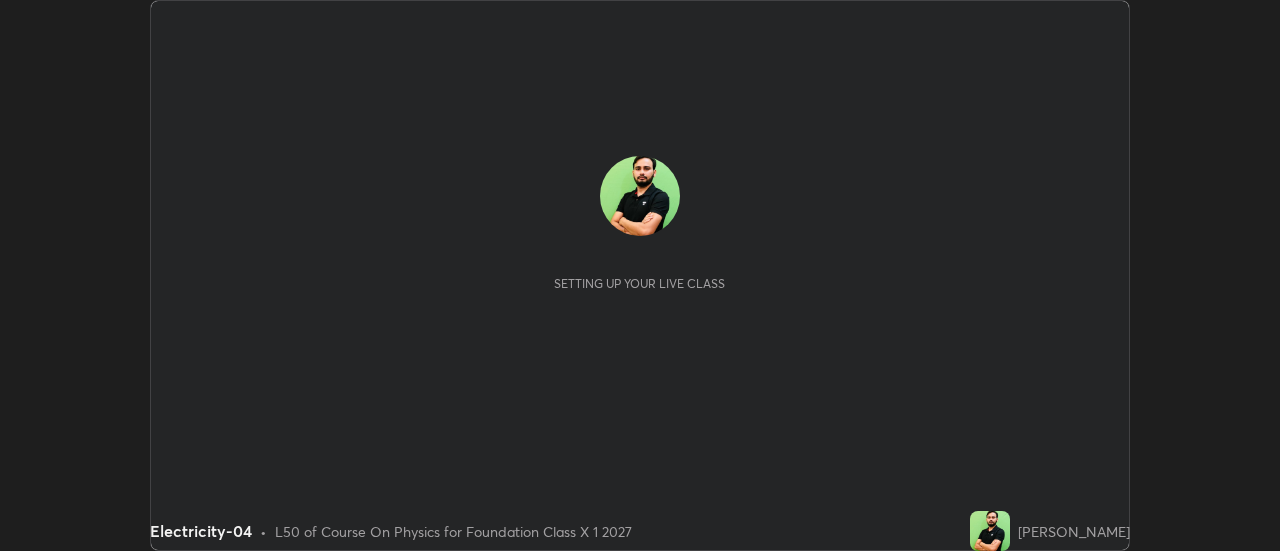 scroll, scrollTop: 0, scrollLeft: 0, axis: both 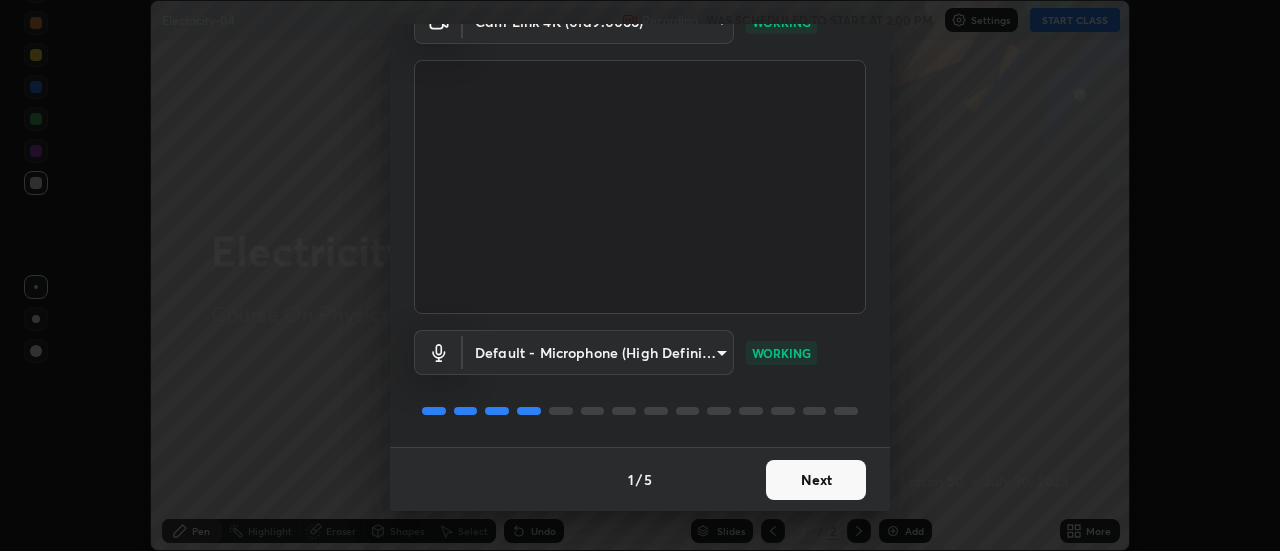 click on "Next" at bounding box center [816, 480] 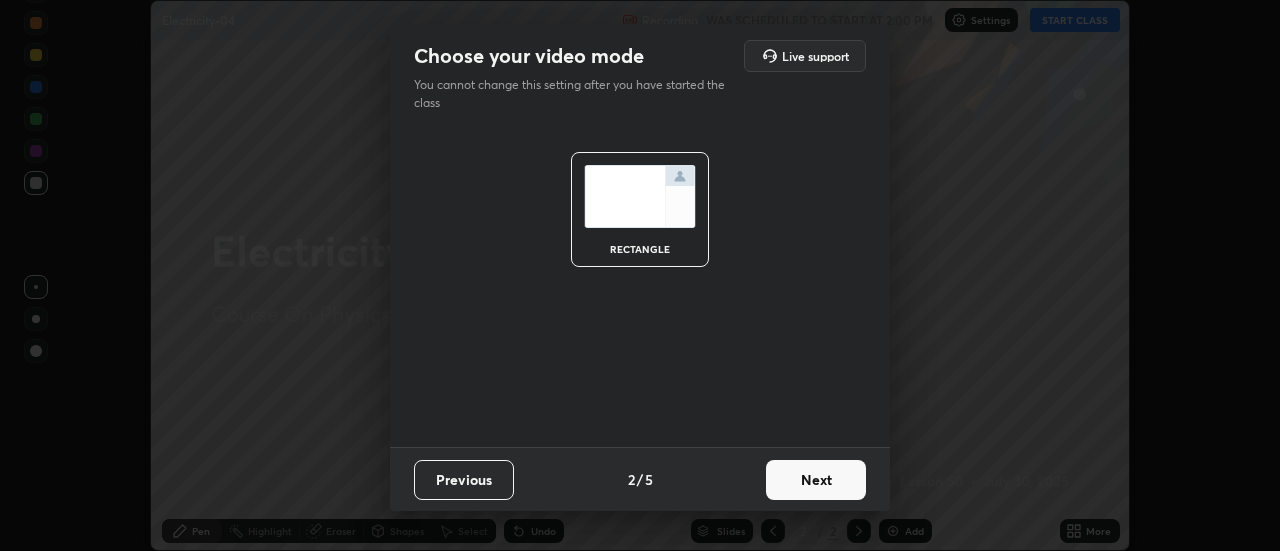 scroll, scrollTop: 0, scrollLeft: 0, axis: both 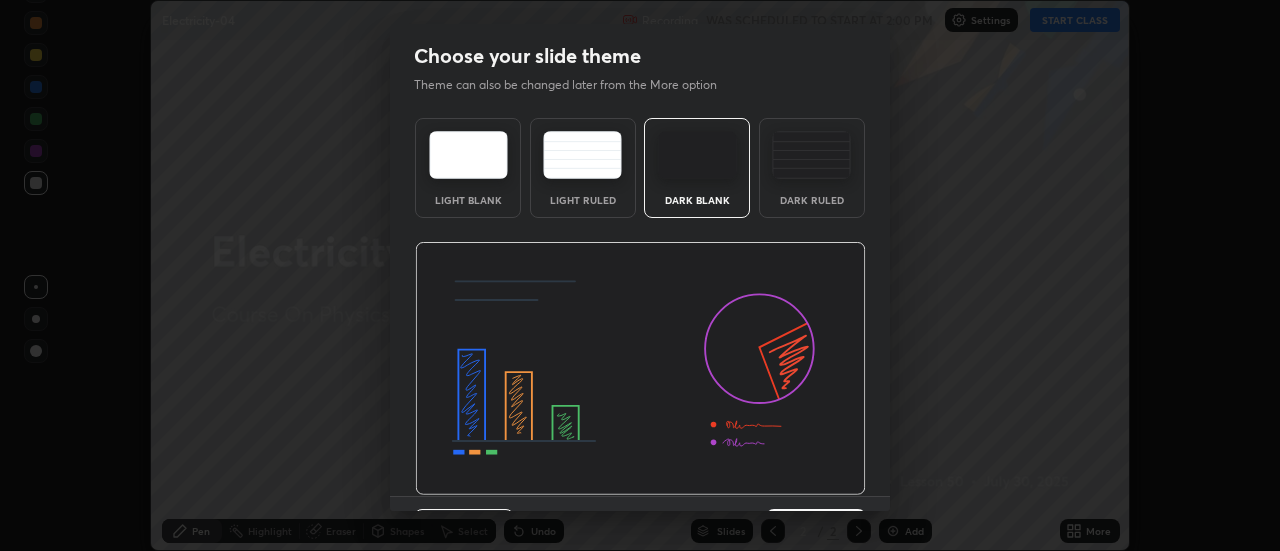 click at bounding box center [640, 369] 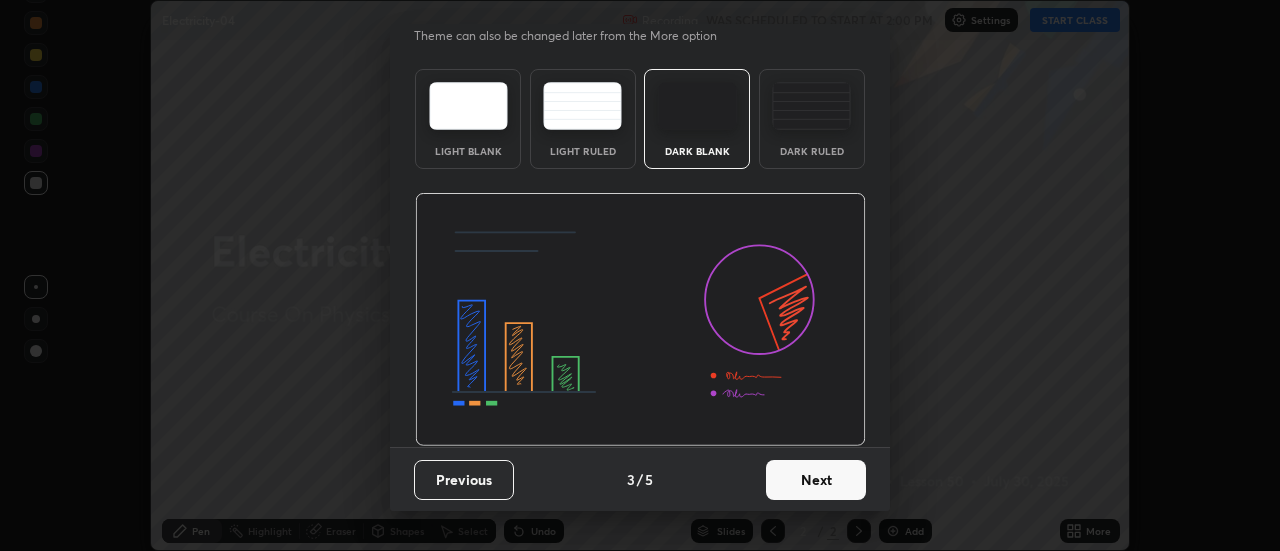 click on "Next" at bounding box center [816, 480] 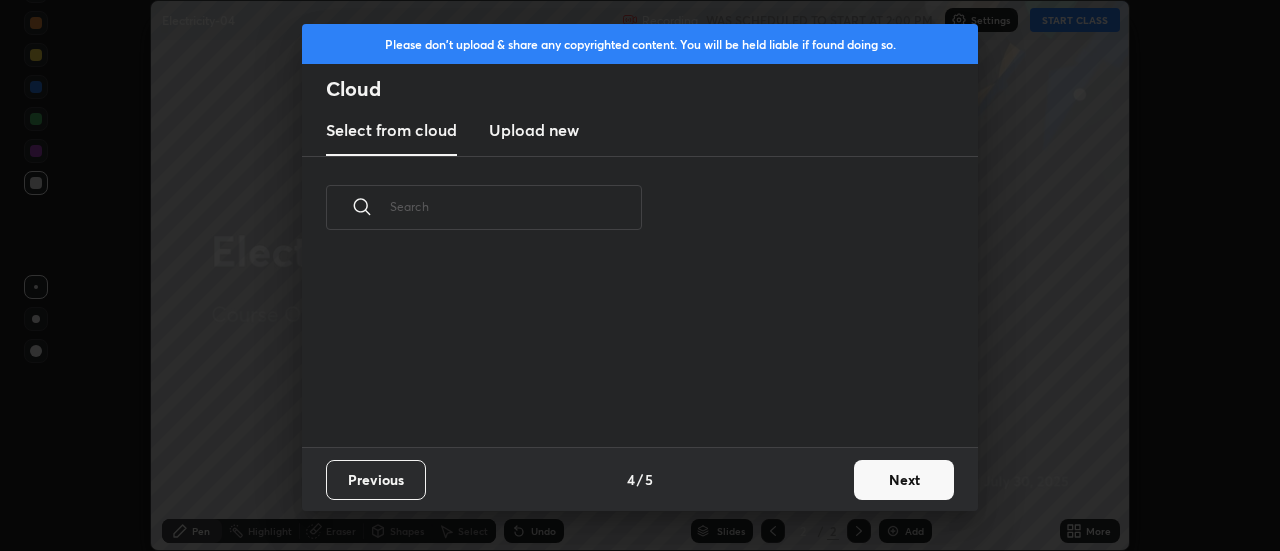 scroll, scrollTop: 0, scrollLeft: 0, axis: both 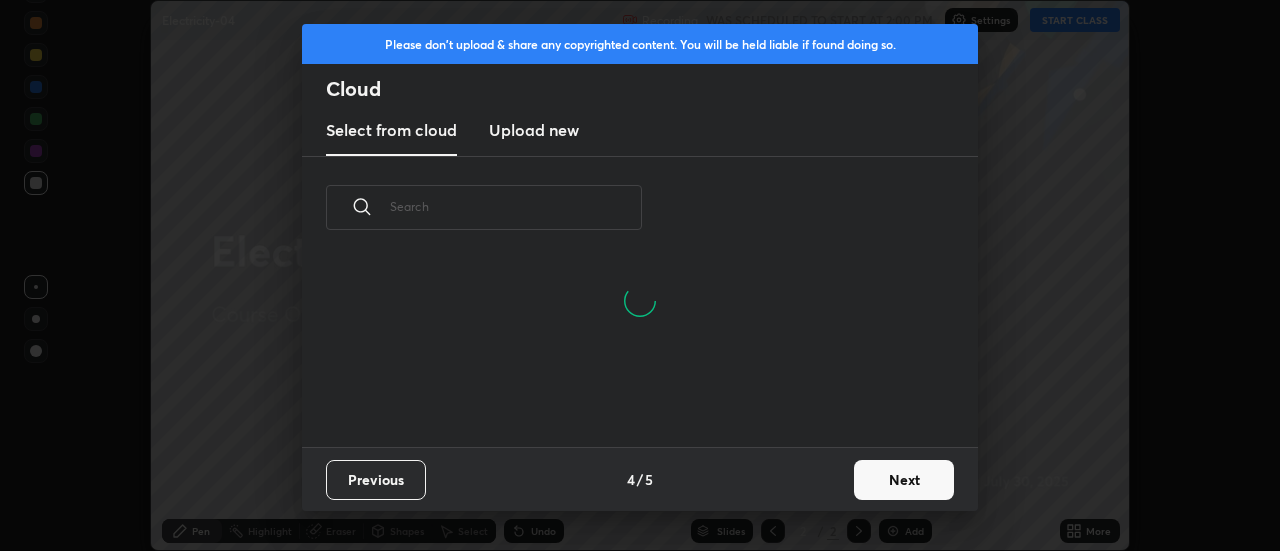 click on "Next" at bounding box center [904, 480] 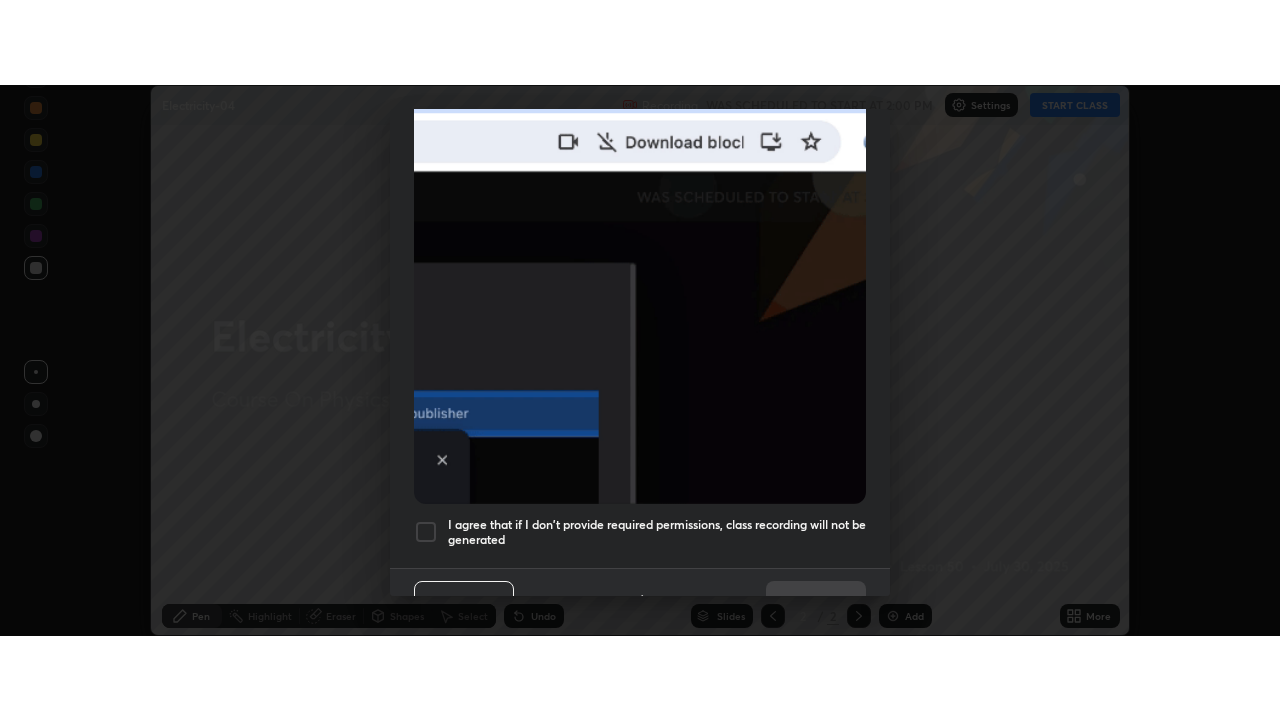 scroll, scrollTop: 513, scrollLeft: 0, axis: vertical 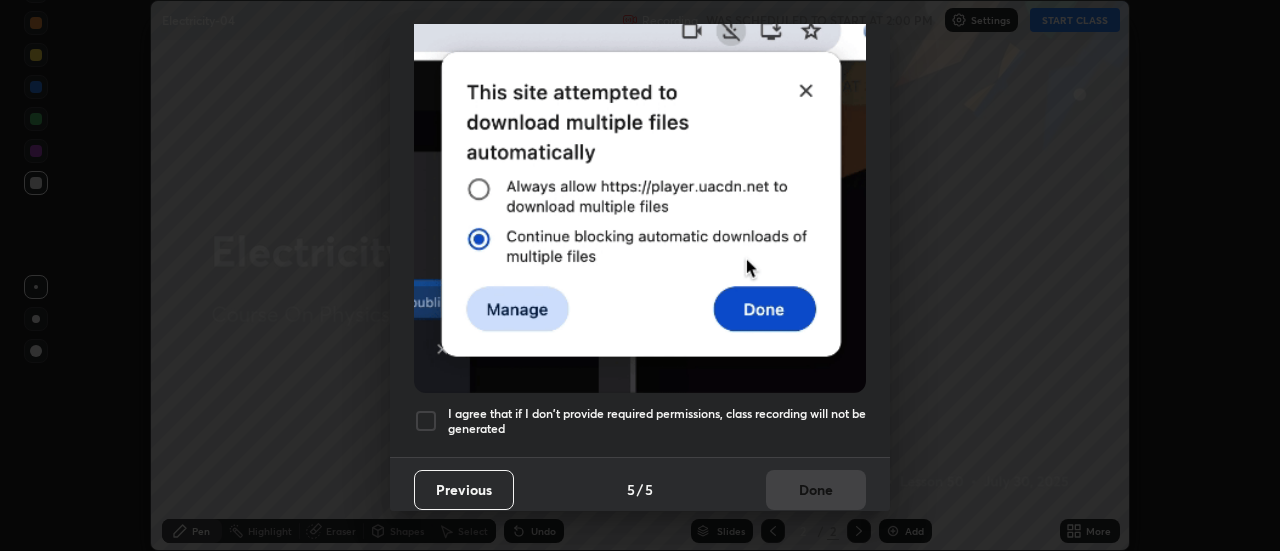 click at bounding box center [426, 421] 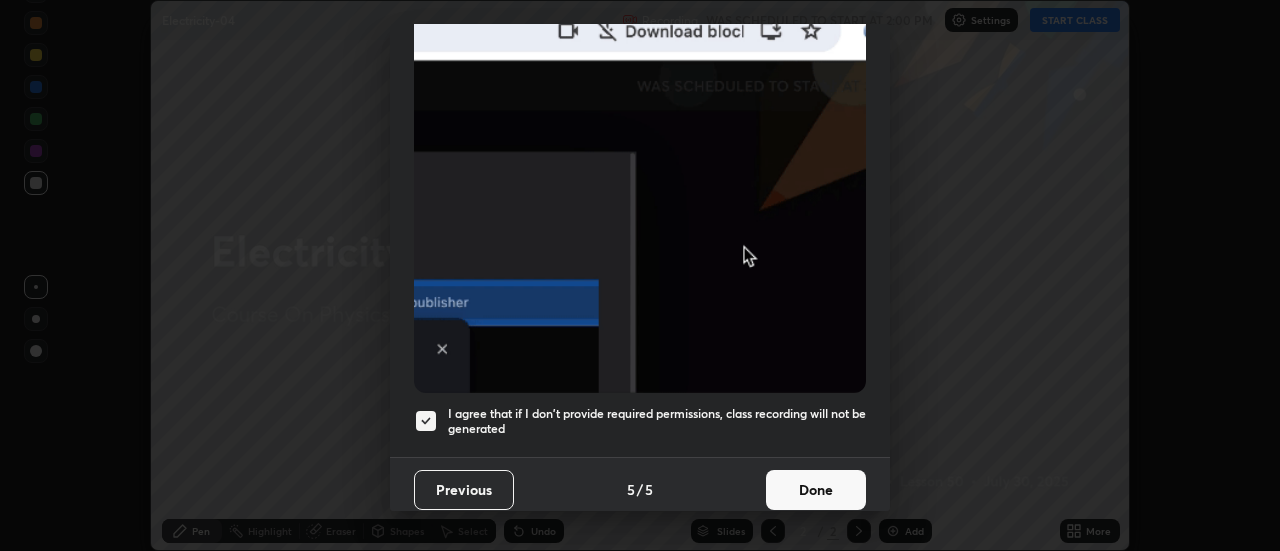 click on "Done" at bounding box center (816, 490) 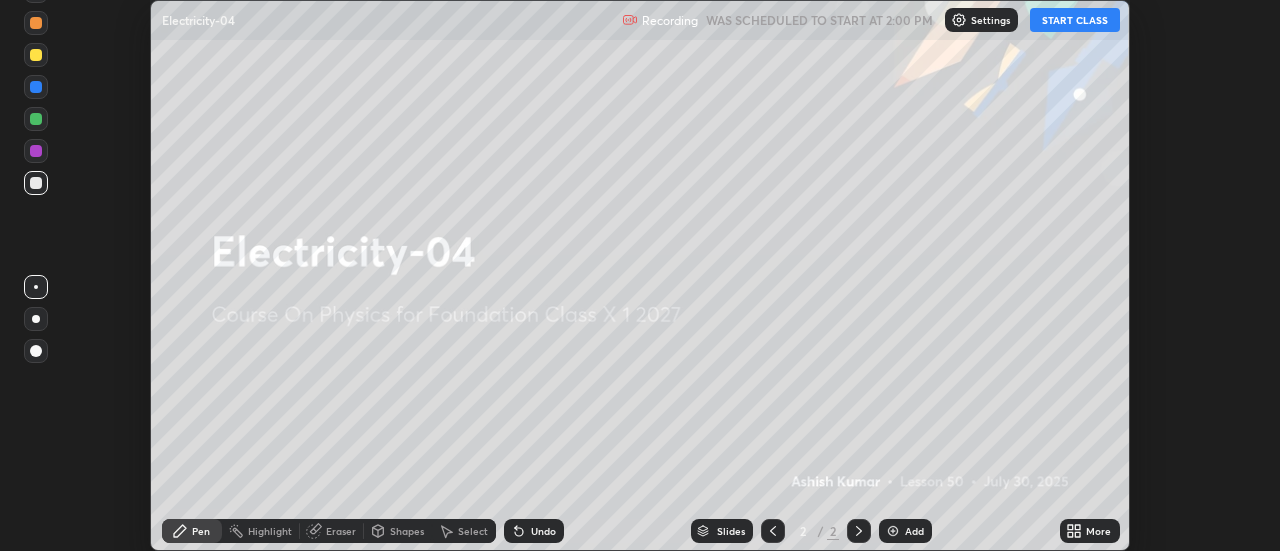 click on "START CLASS" at bounding box center [1075, 20] 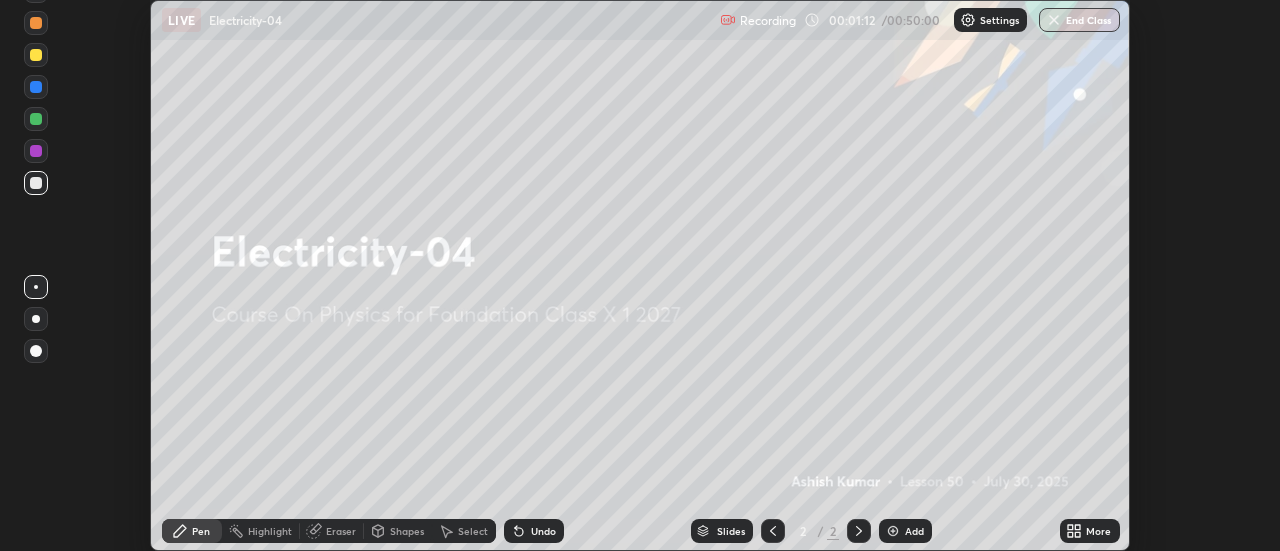 click on "More" at bounding box center [1098, 531] 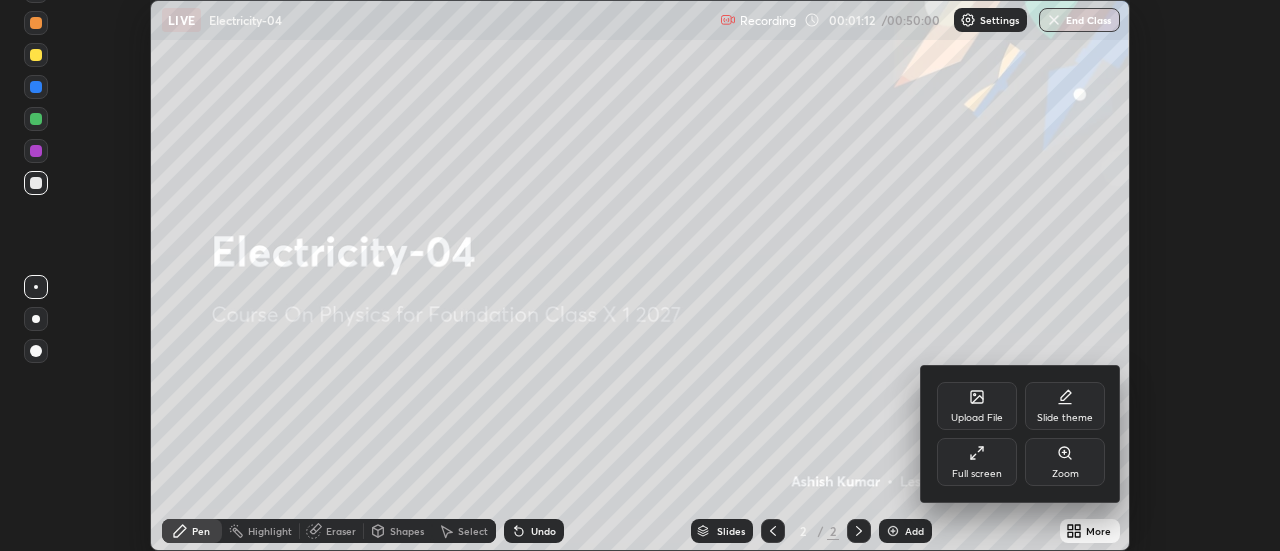 click on "Slide theme" at bounding box center [1065, 406] 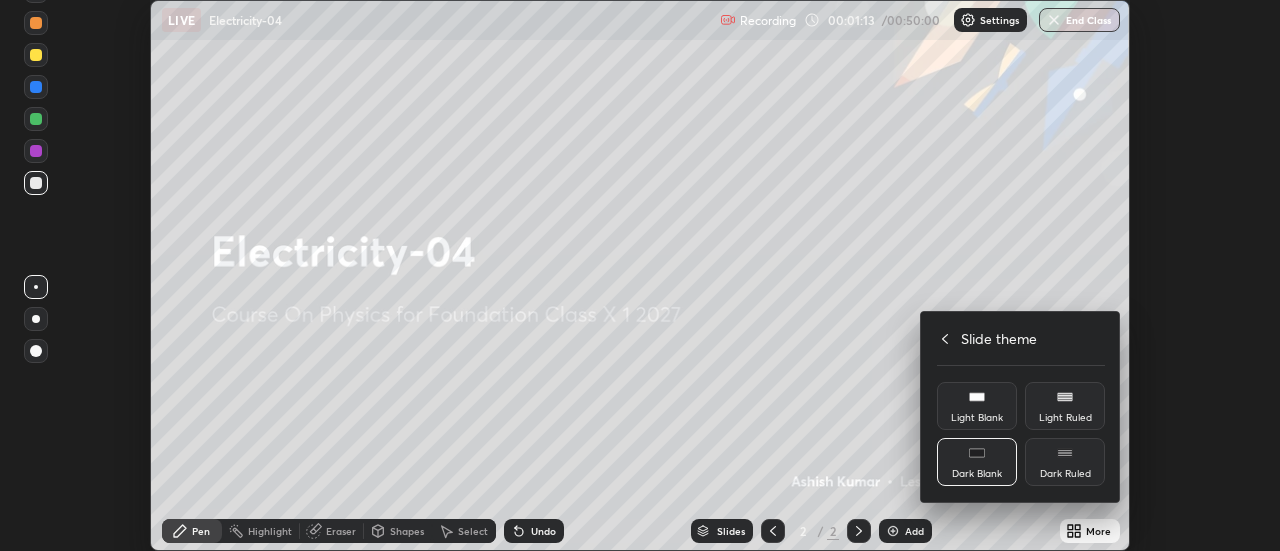 click on "Dark Ruled" at bounding box center [1065, 474] 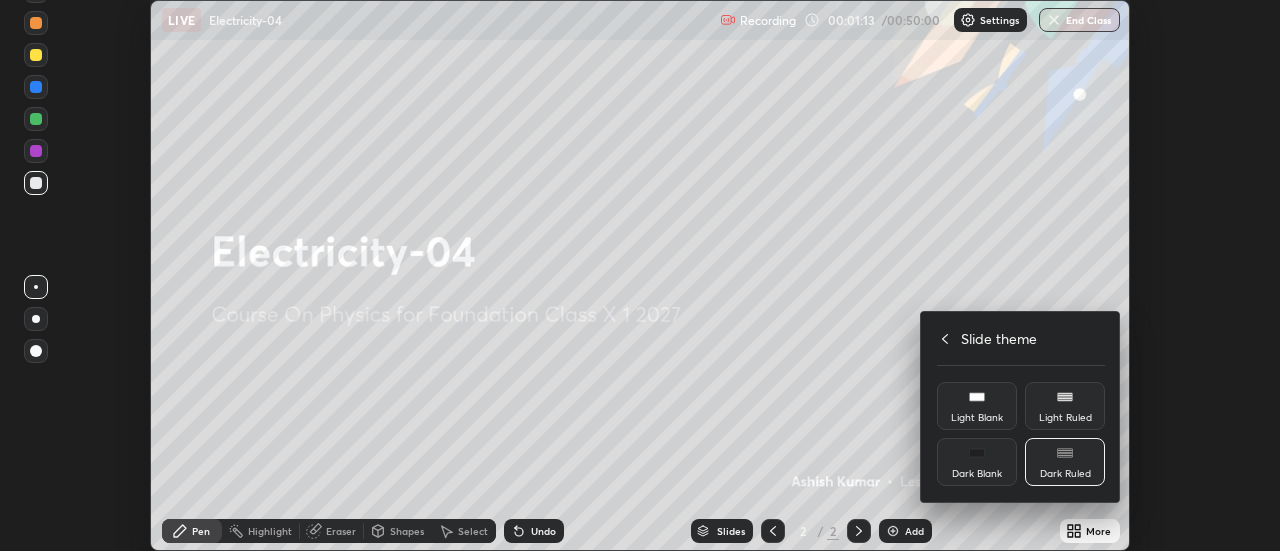 click 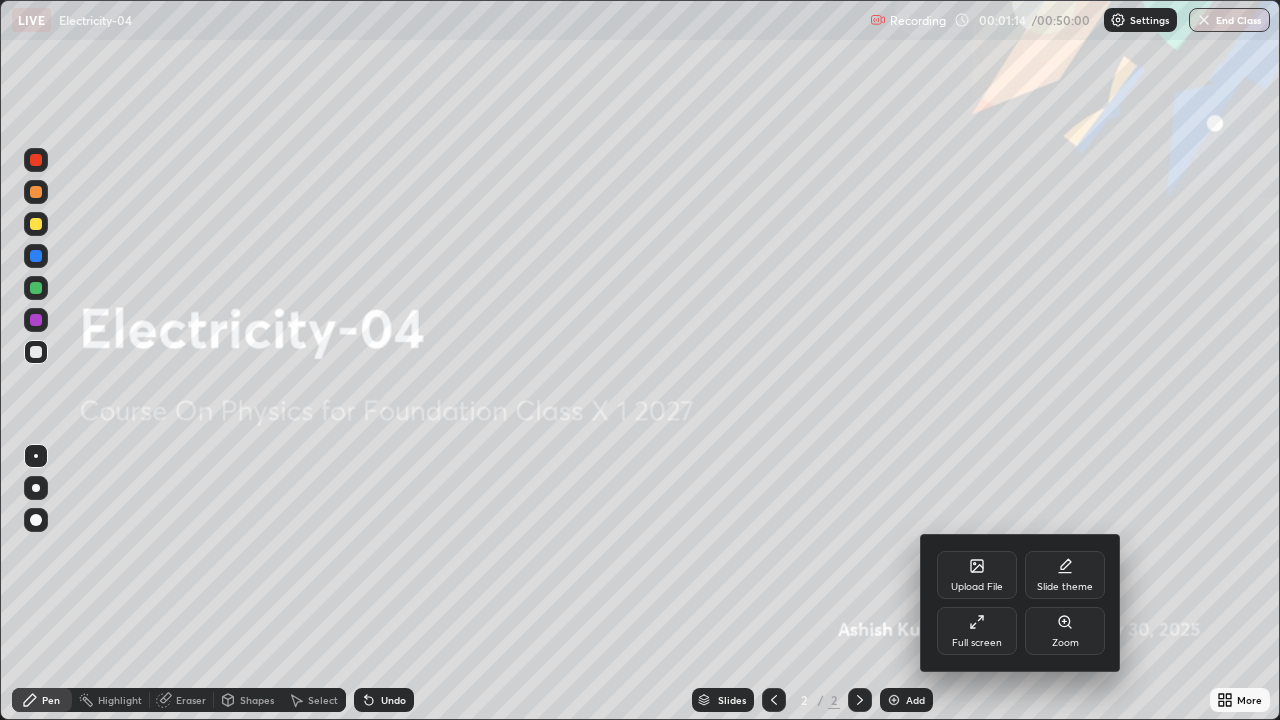 scroll, scrollTop: 99280, scrollLeft: 98720, axis: both 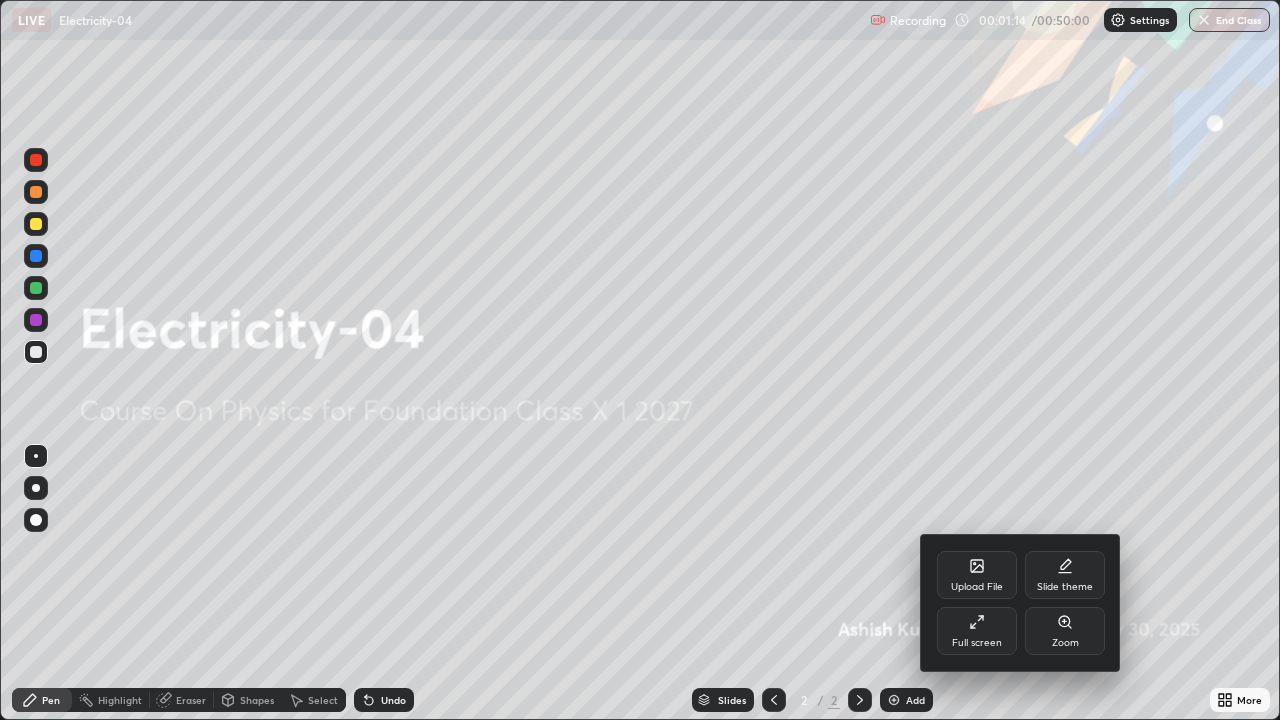 click on "Upload File" at bounding box center (977, 587) 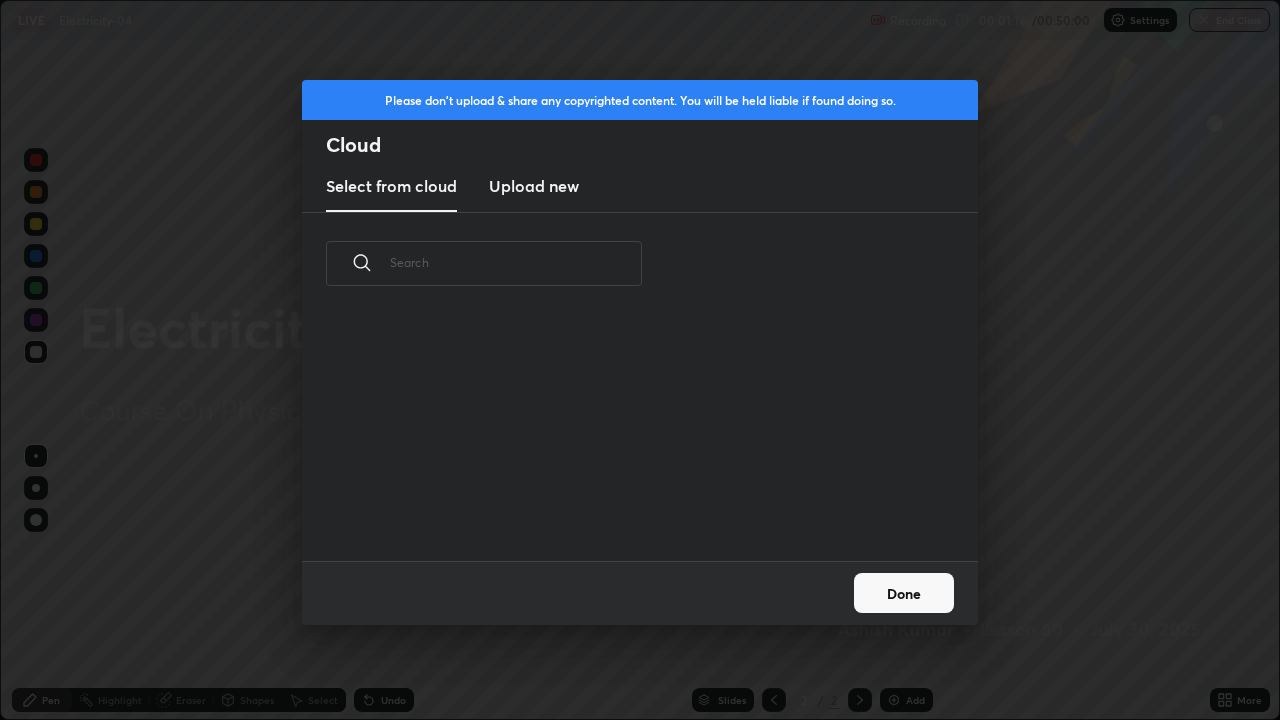 scroll, scrollTop: 7, scrollLeft: 11, axis: both 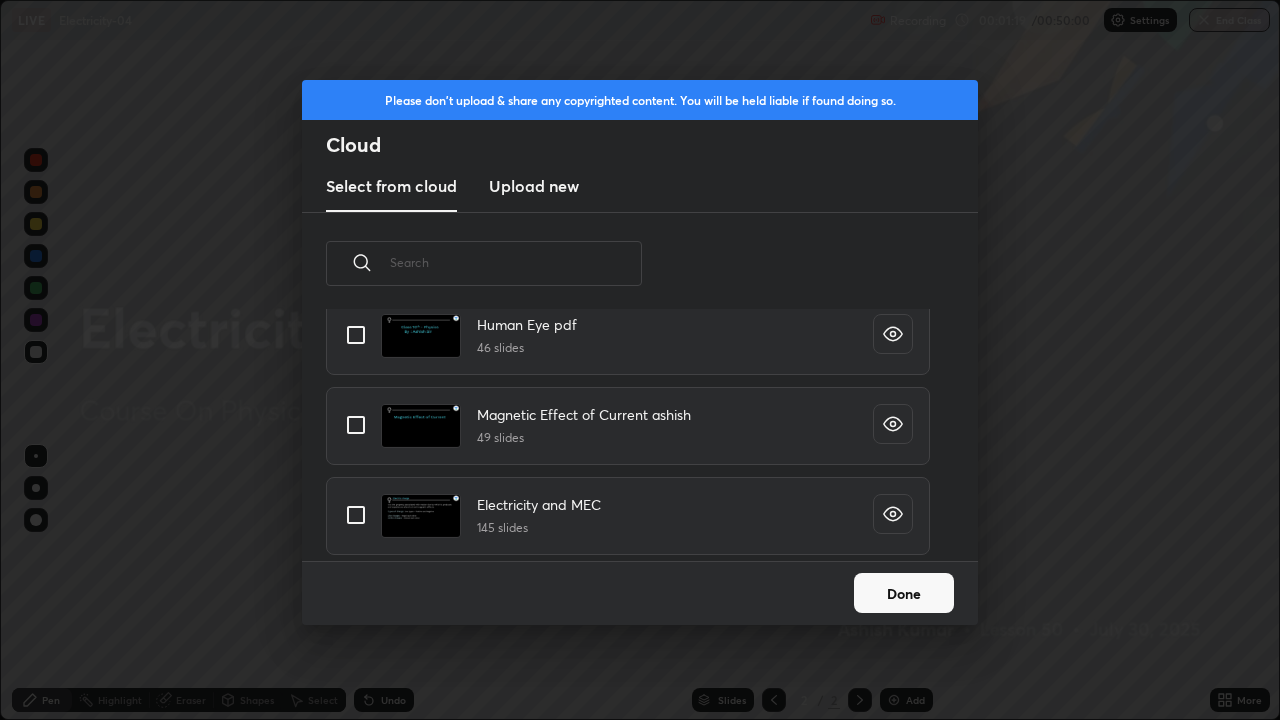 click at bounding box center [356, 515] 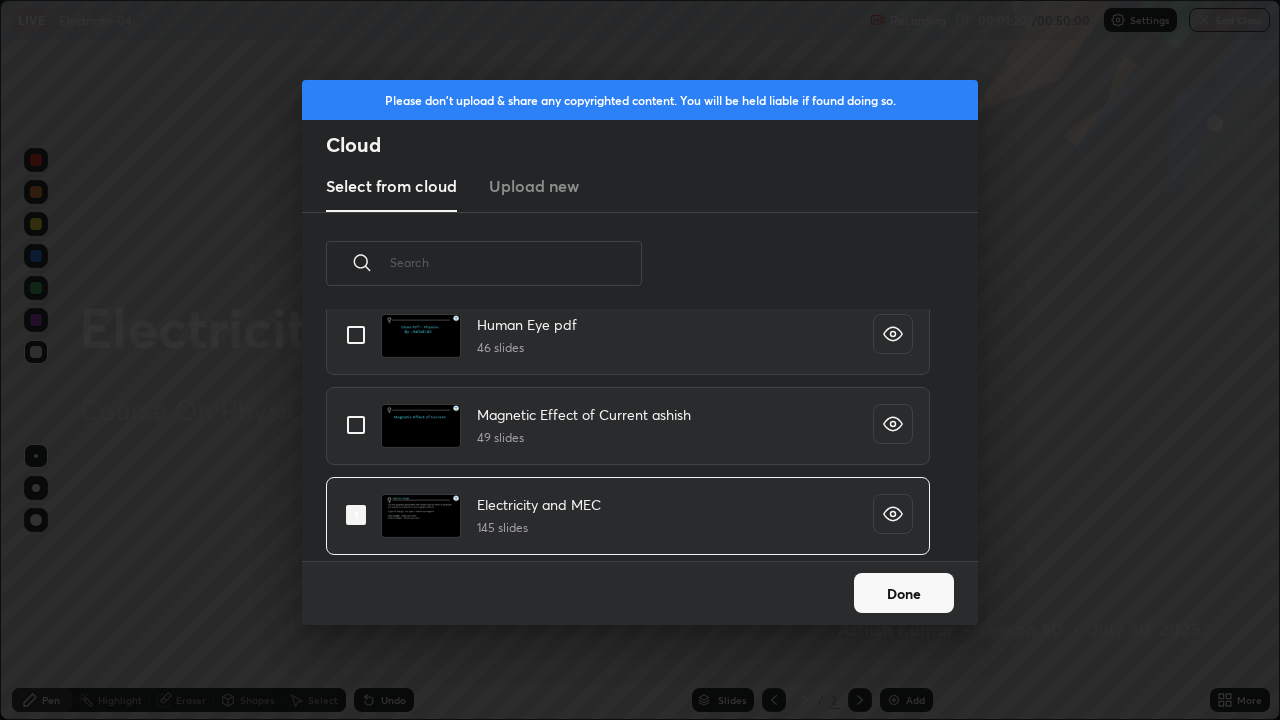 click on "Done" at bounding box center (904, 593) 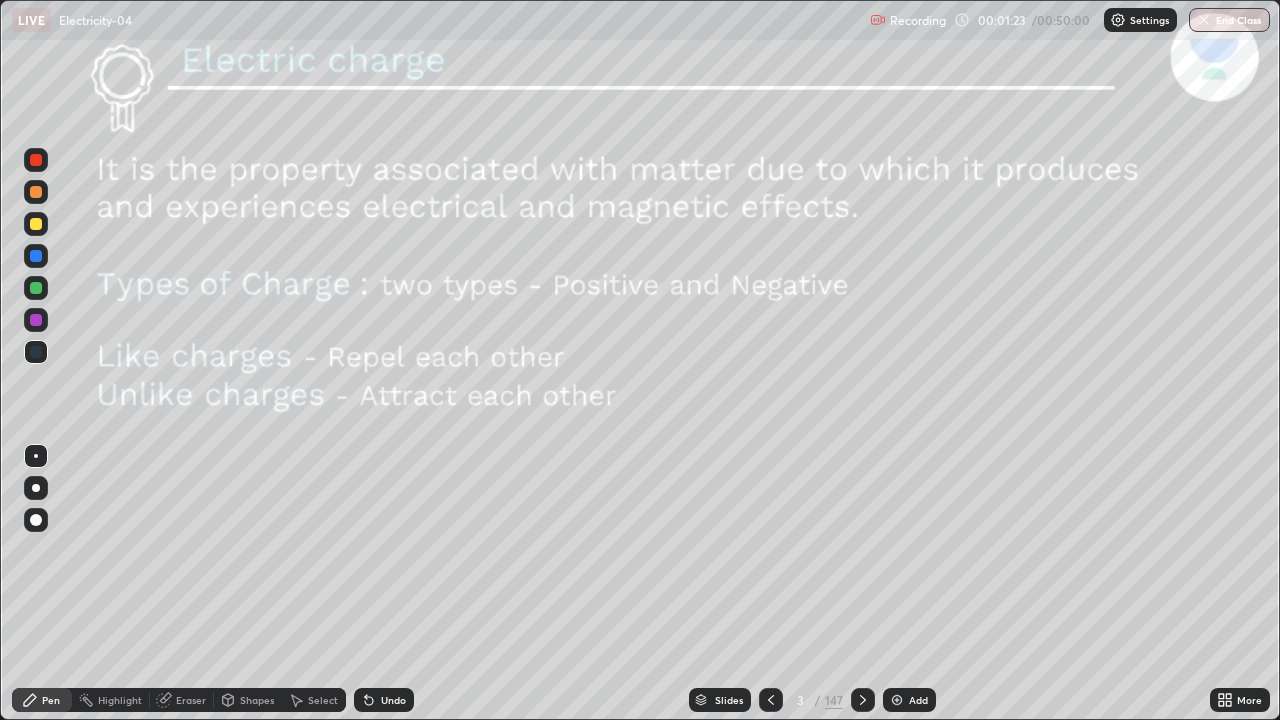 click 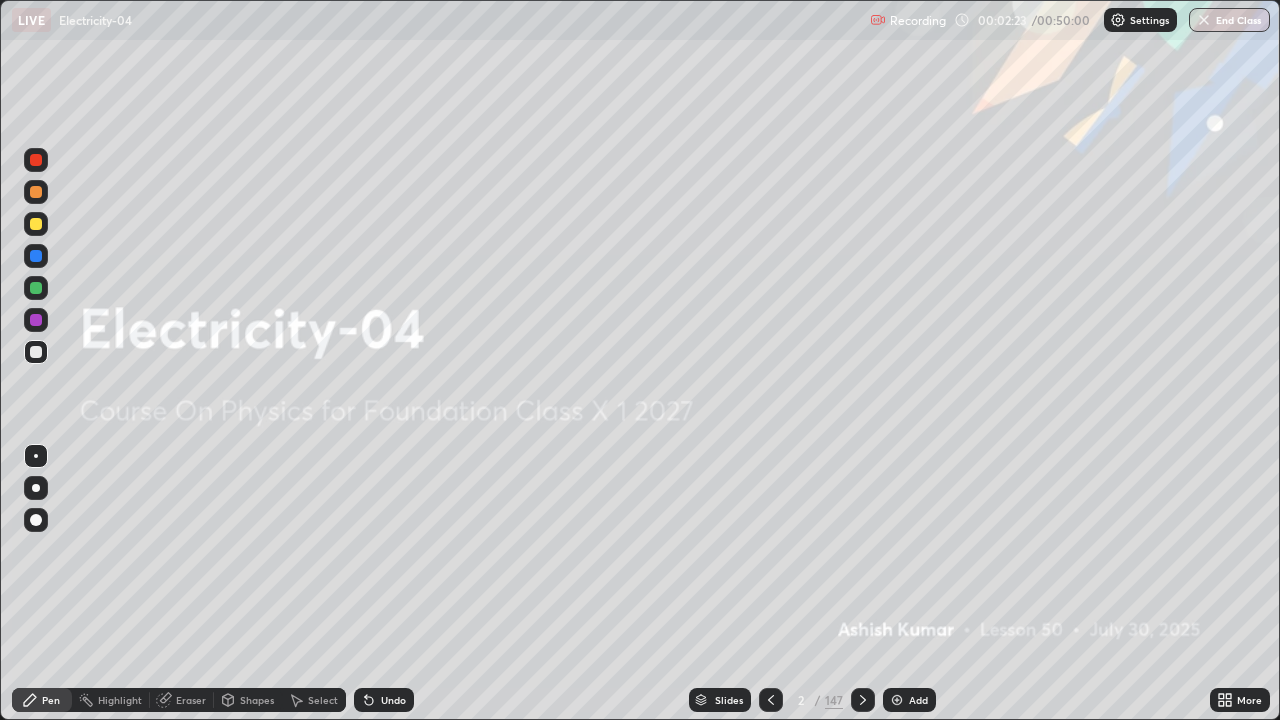 click at bounding box center (36, 488) 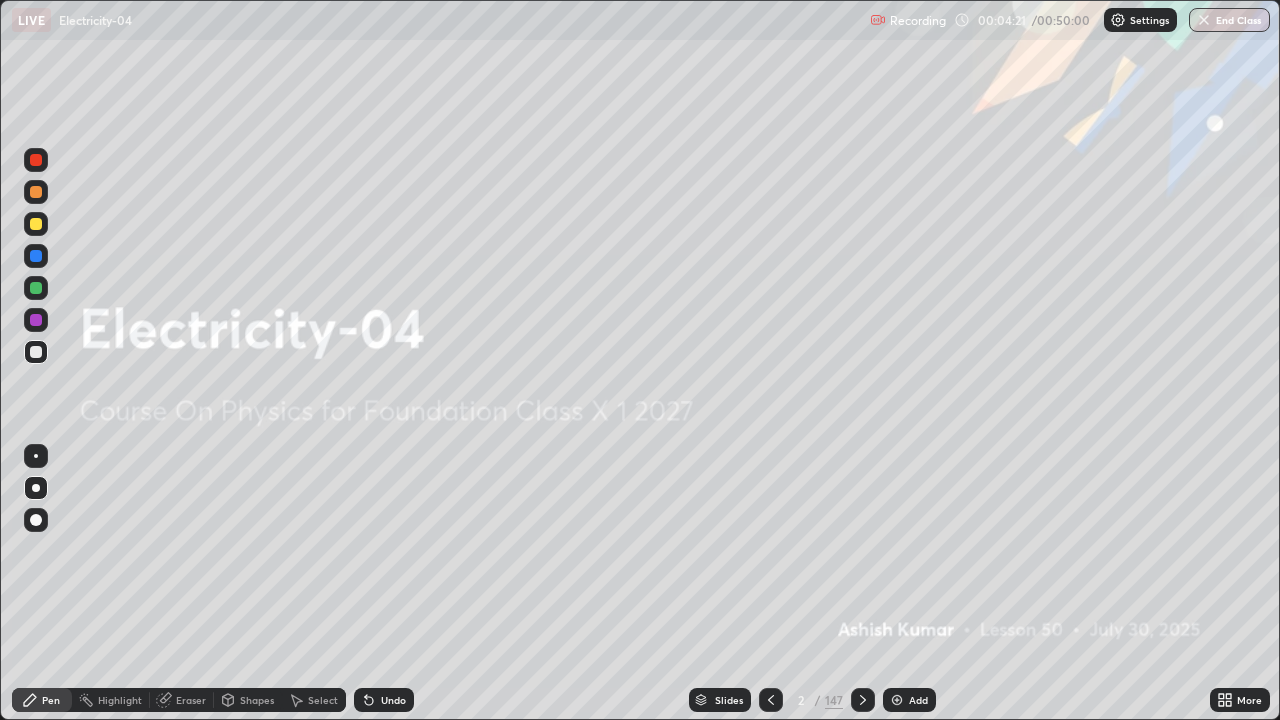 click at bounding box center [897, 700] 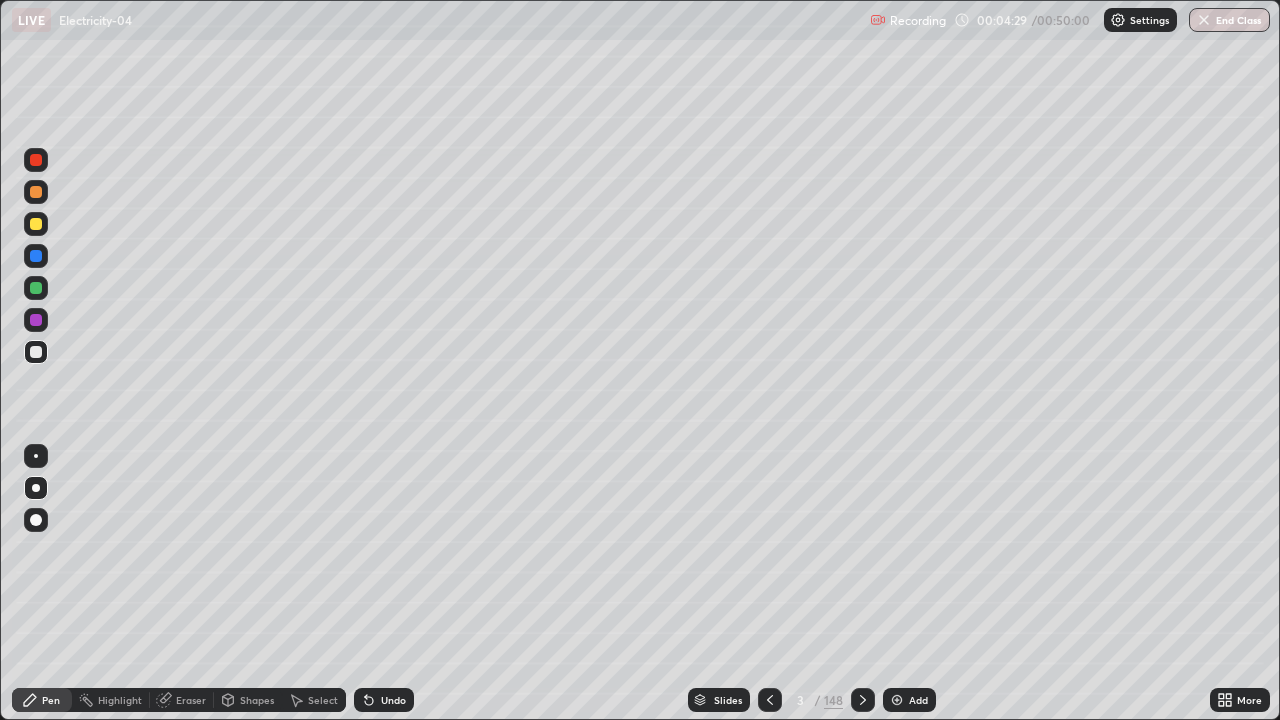 click on "Undo" at bounding box center (393, 700) 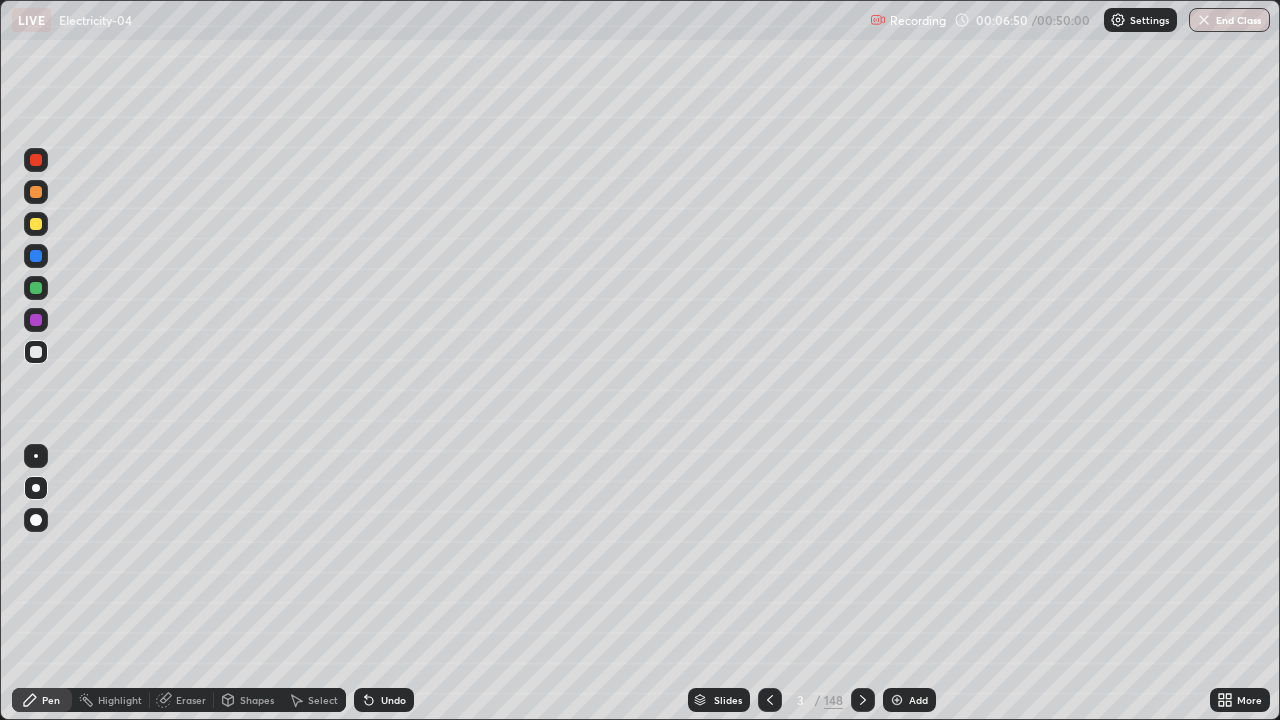 click on "Undo" at bounding box center (393, 700) 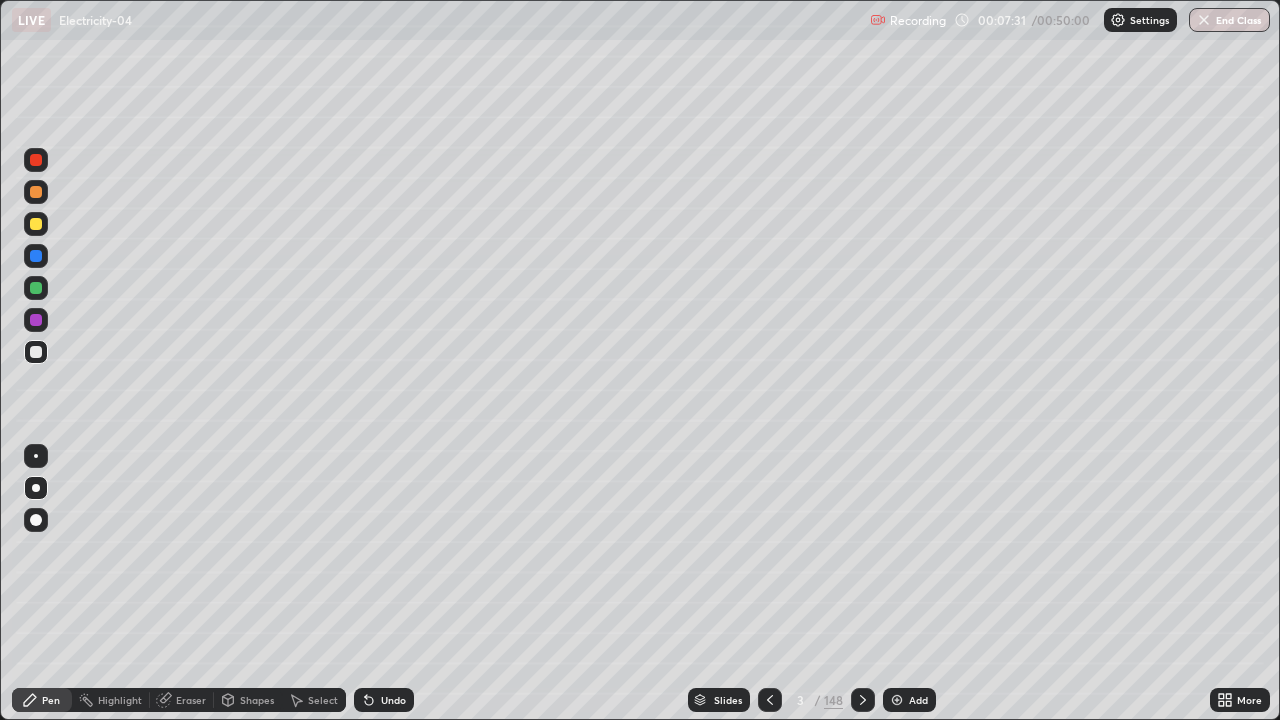 click 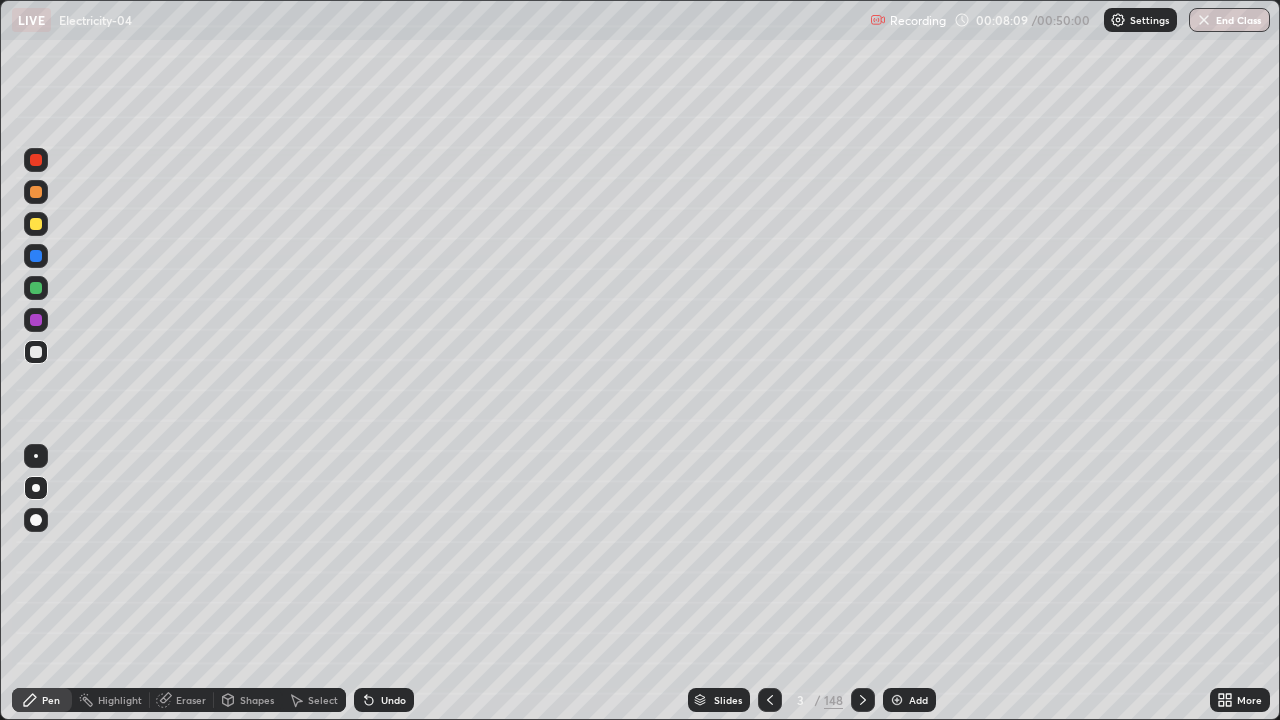 click on "Undo" at bounding box center (393, 700) 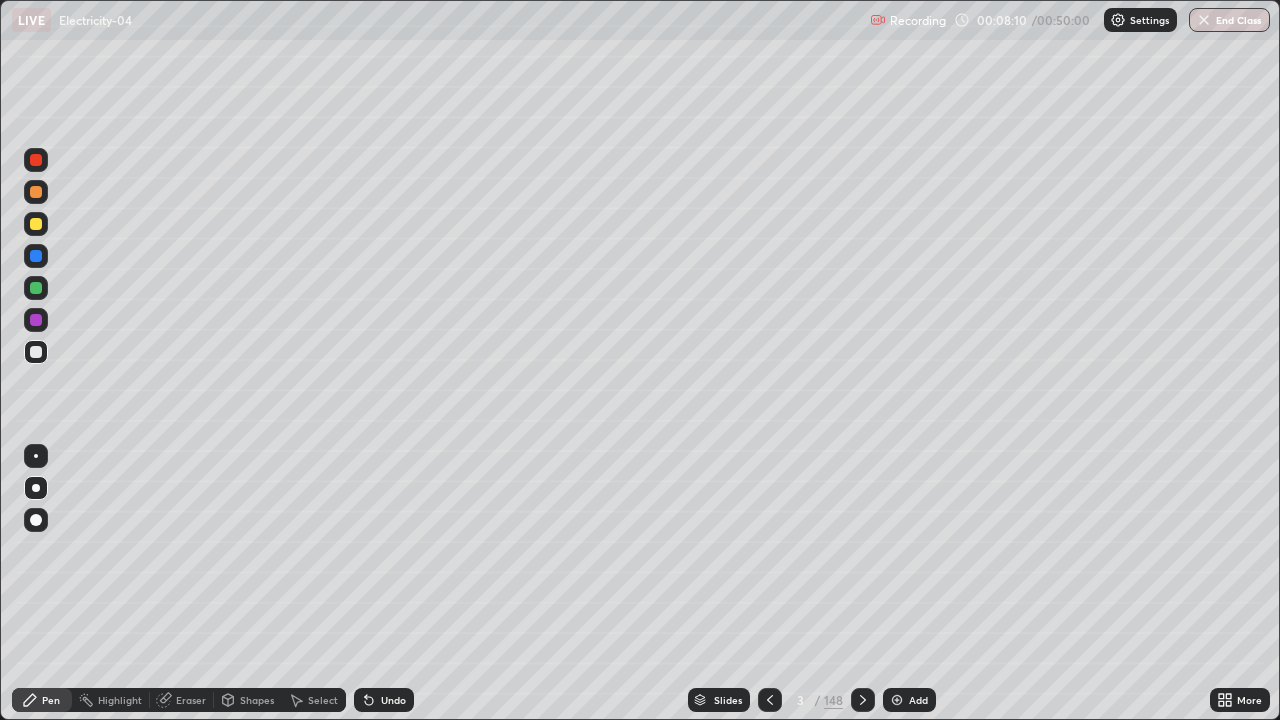 click on "Undo" at bounding box center [384, 700] 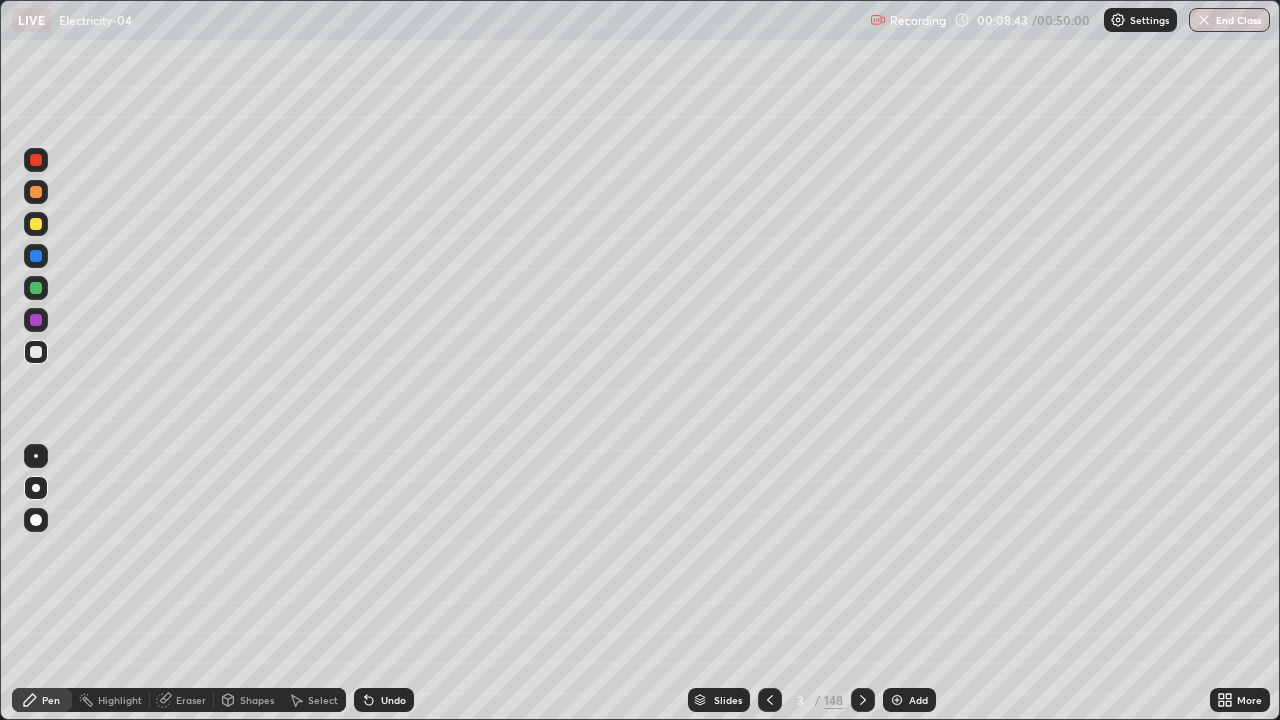 click on "Highlight" at bounding box center (120, 700) 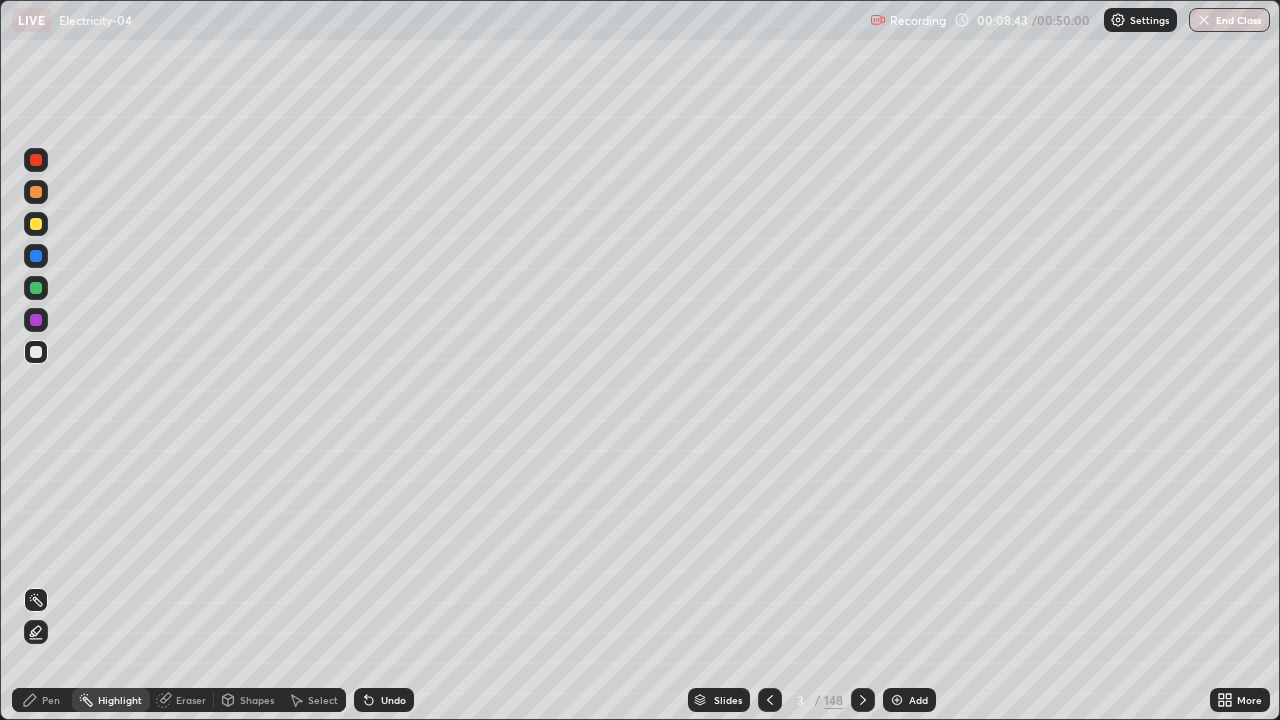 click on "Eraser" at bounding box center (182, 700) 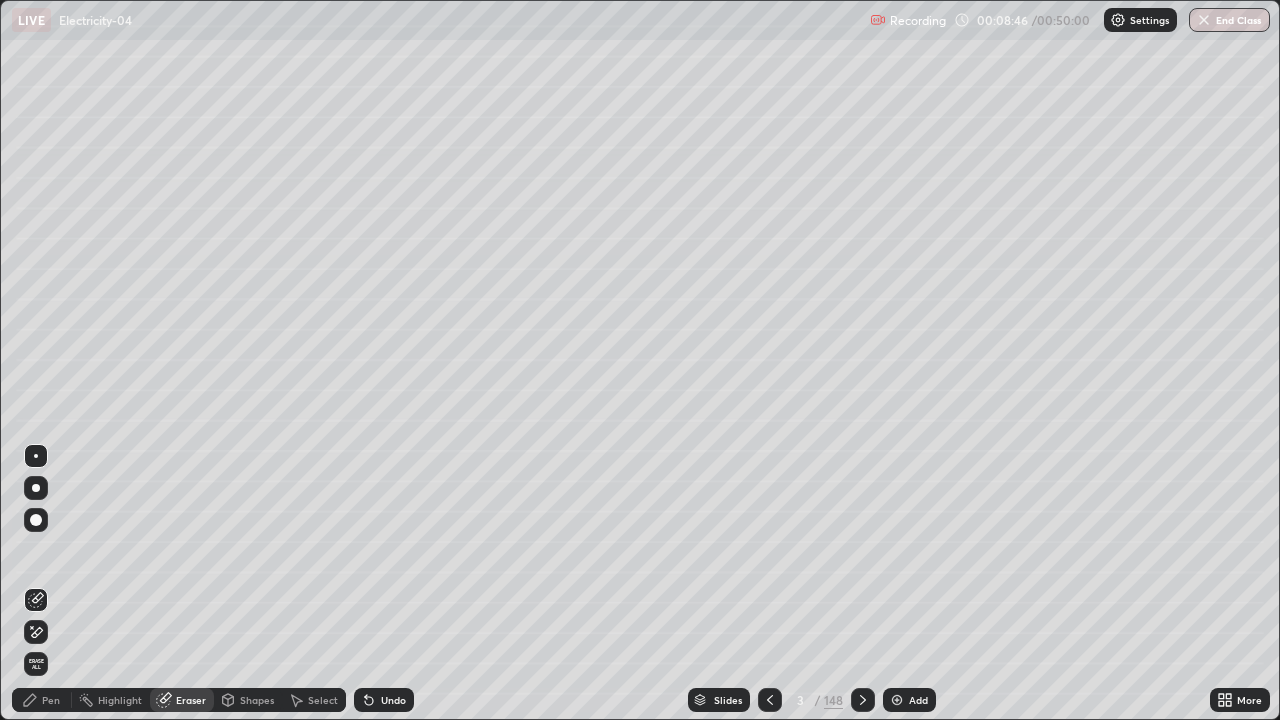 click on "Pen" at bounding box center [42, 700] 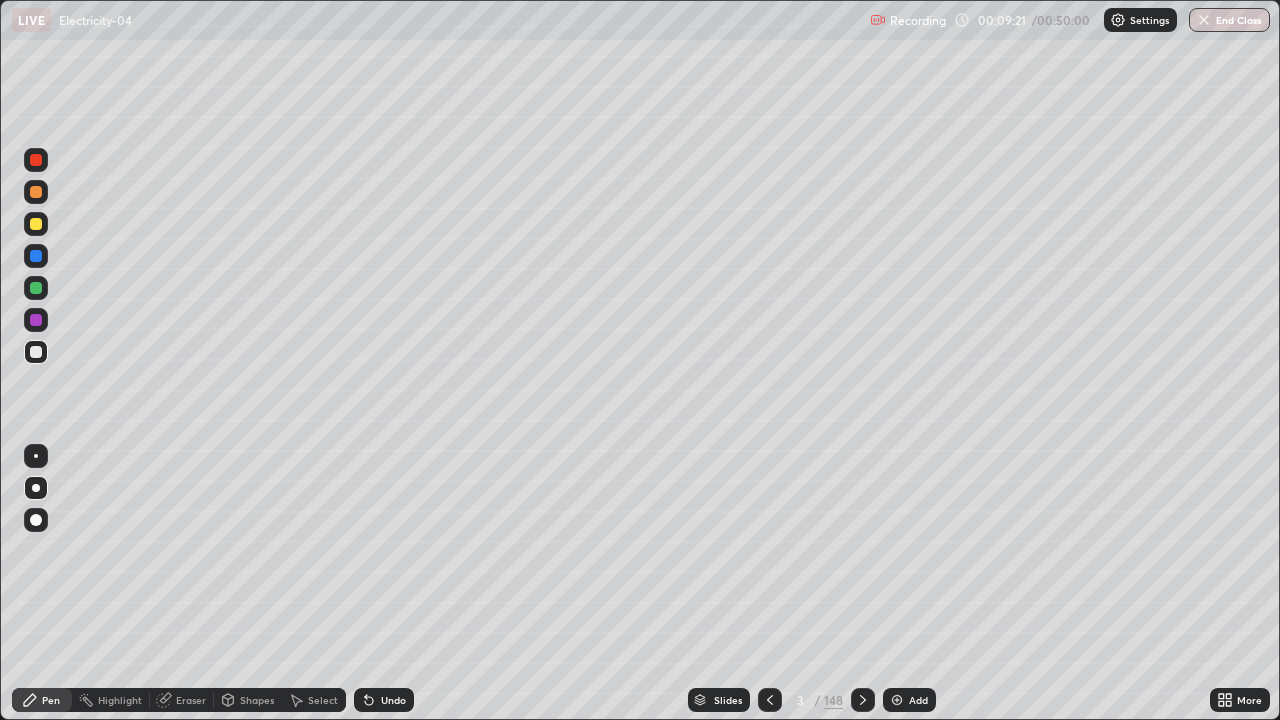 click on "Undo" at bounding box center (384, 700) 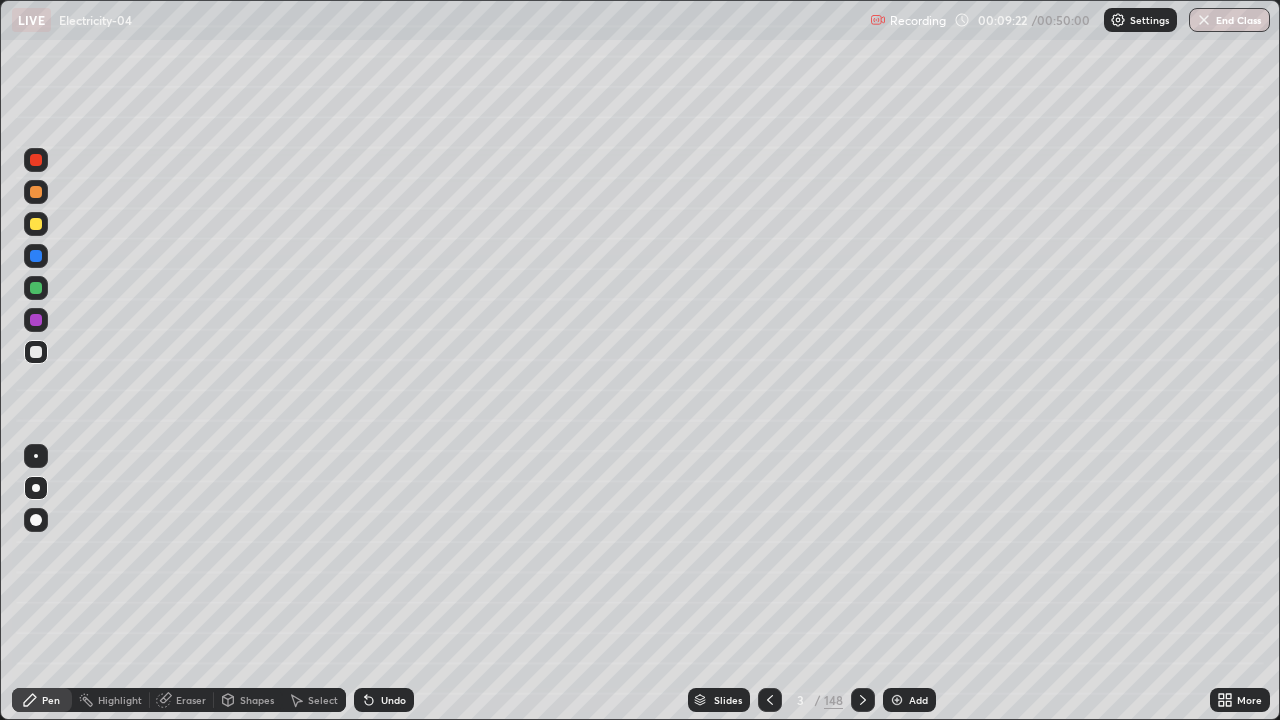 click on "Undo" at bounding box center [384, 700] 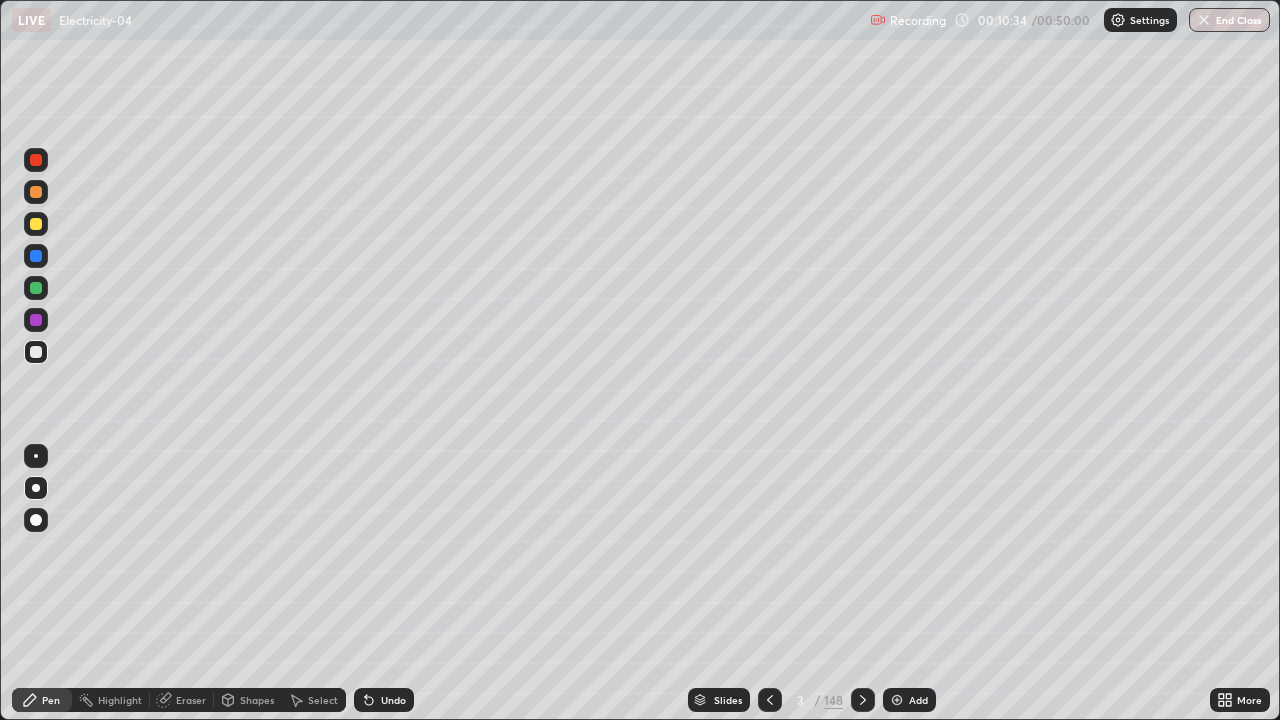 click on "Undo" at bounding box center [393, 700] 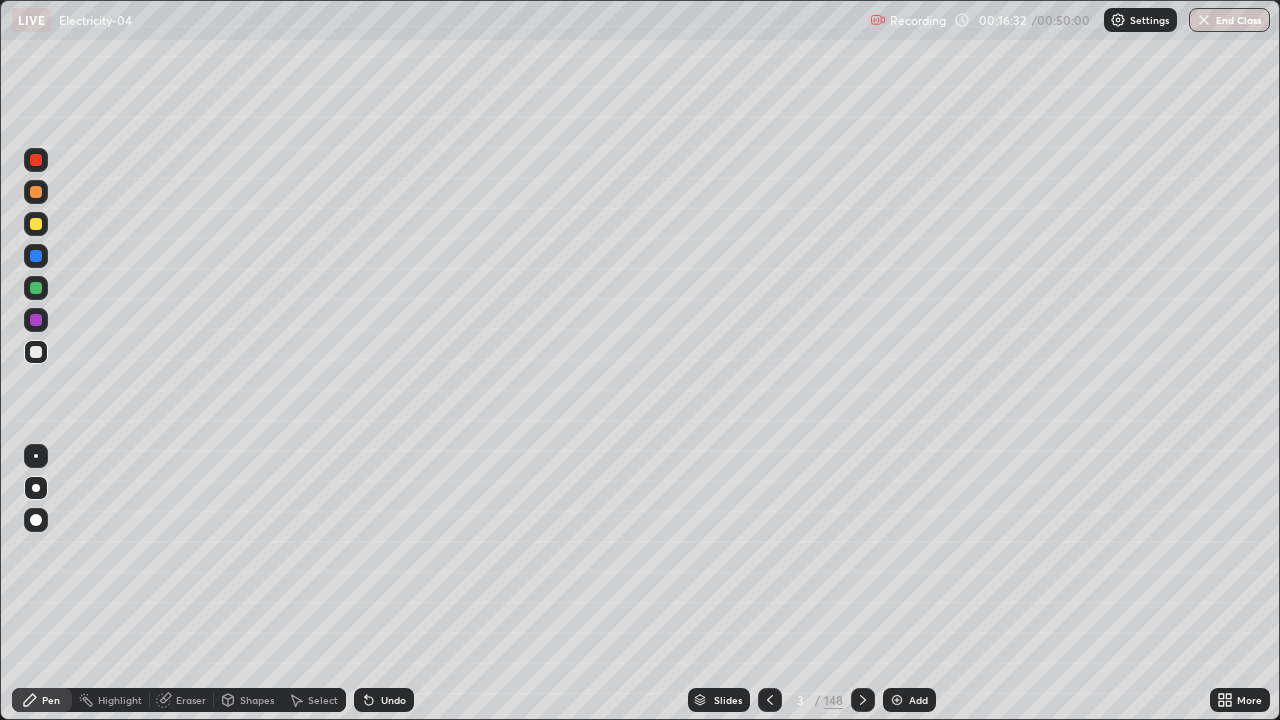 click on "Add" at bounding box center [909, 700] 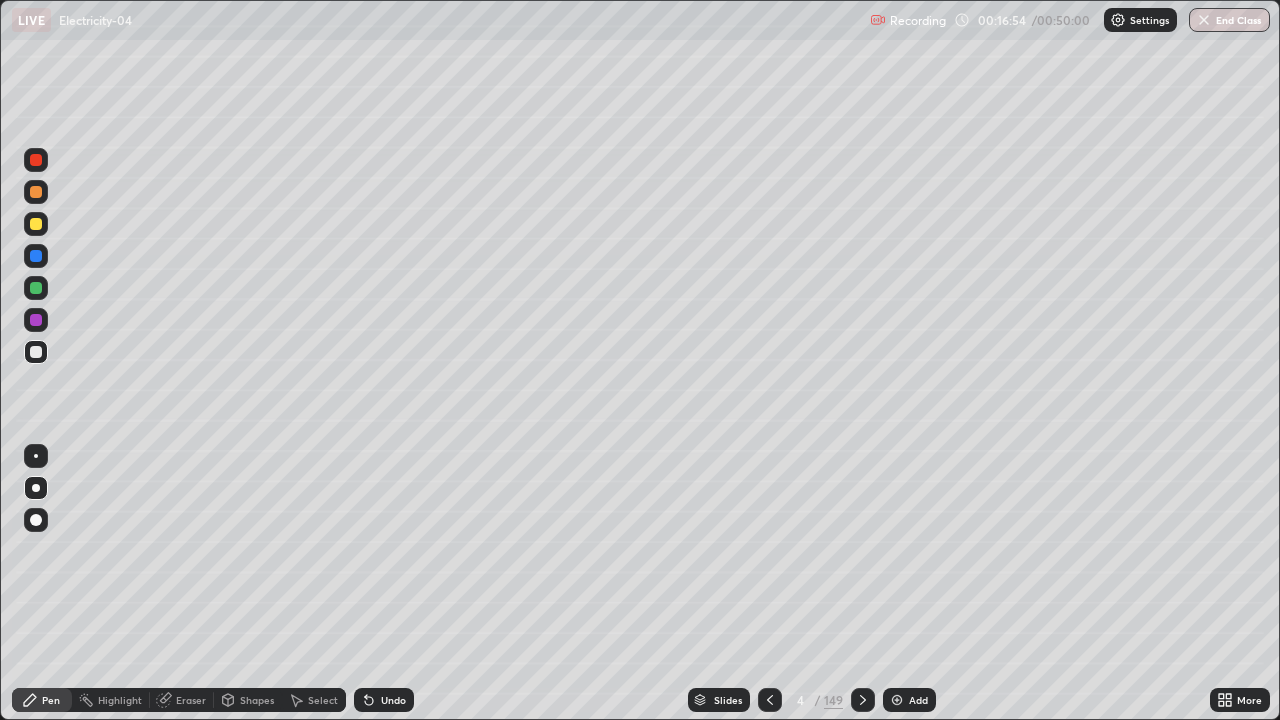 click 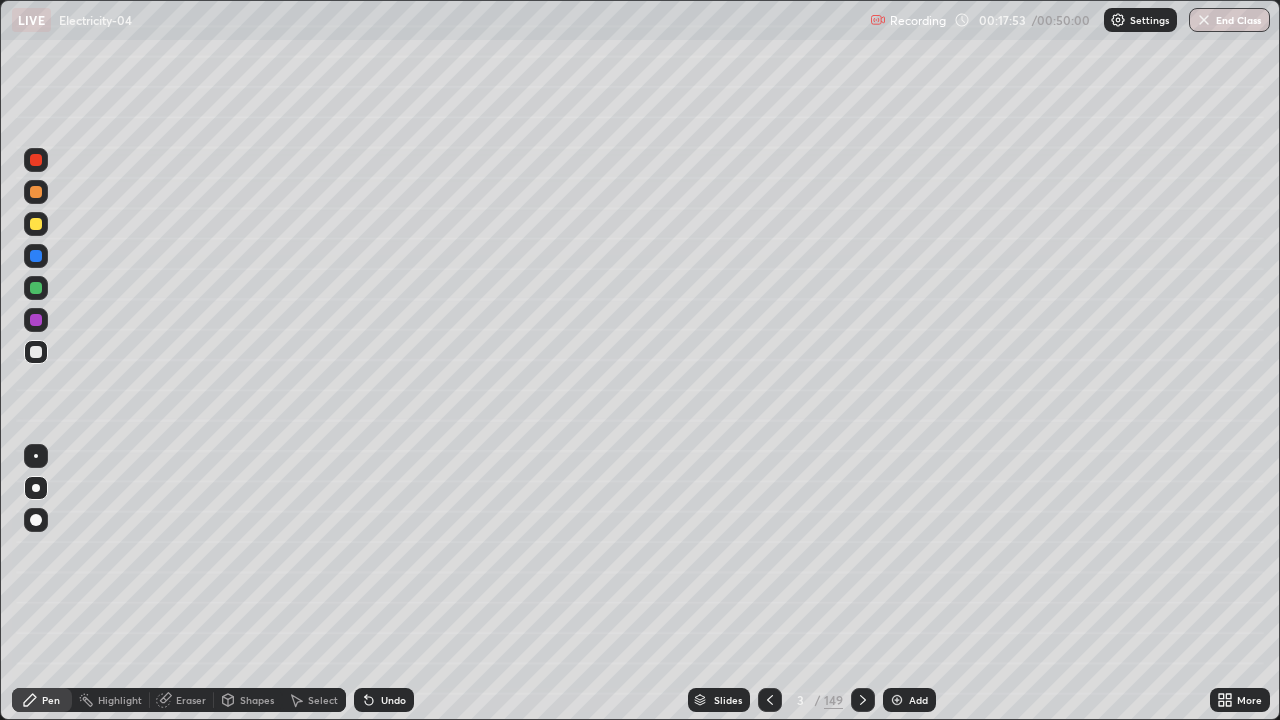 click 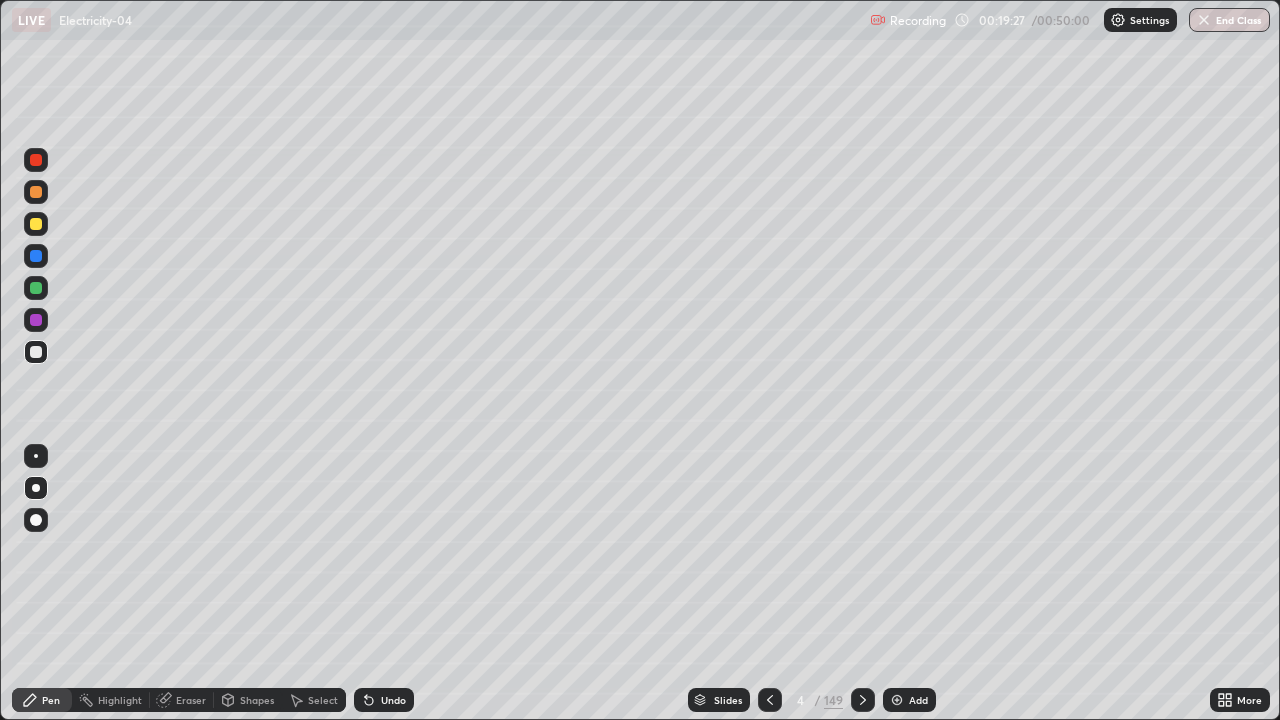 click on "Undo" at bounding box center (393, 700) 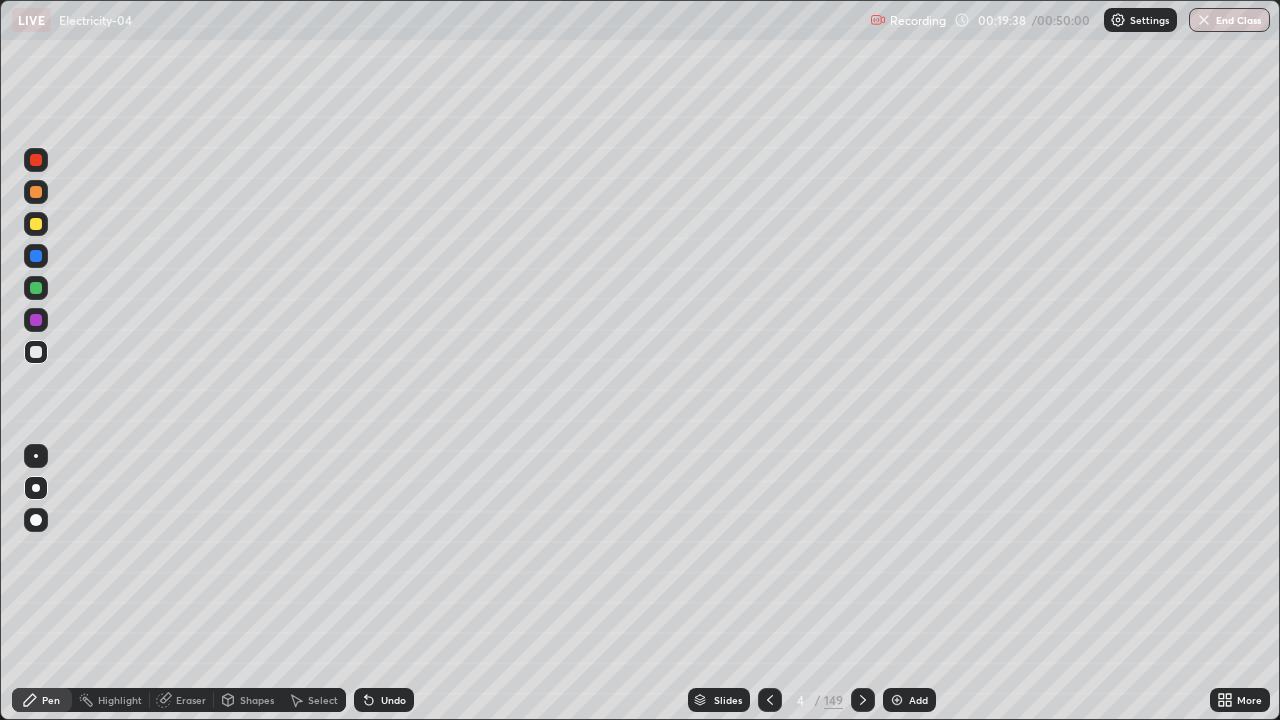 click on "Undo" at bounding box center [384, 700] 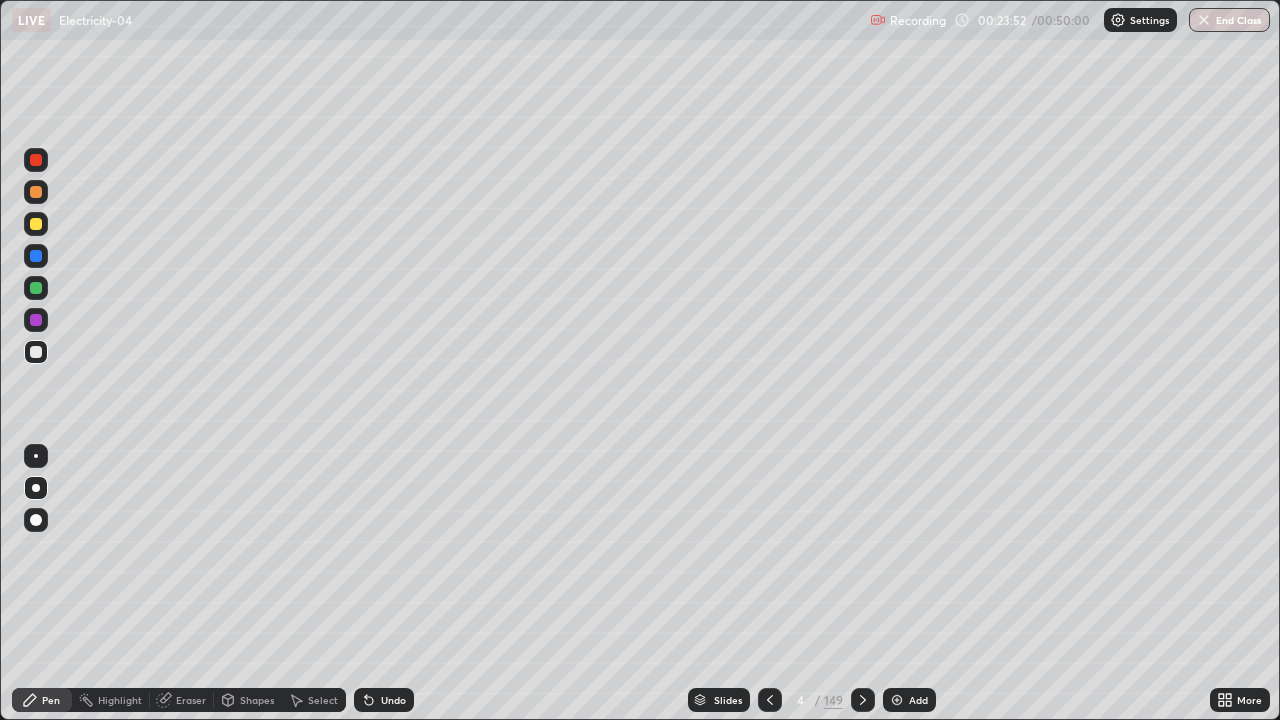 click on "Undo" at bounding box center (393, 700) 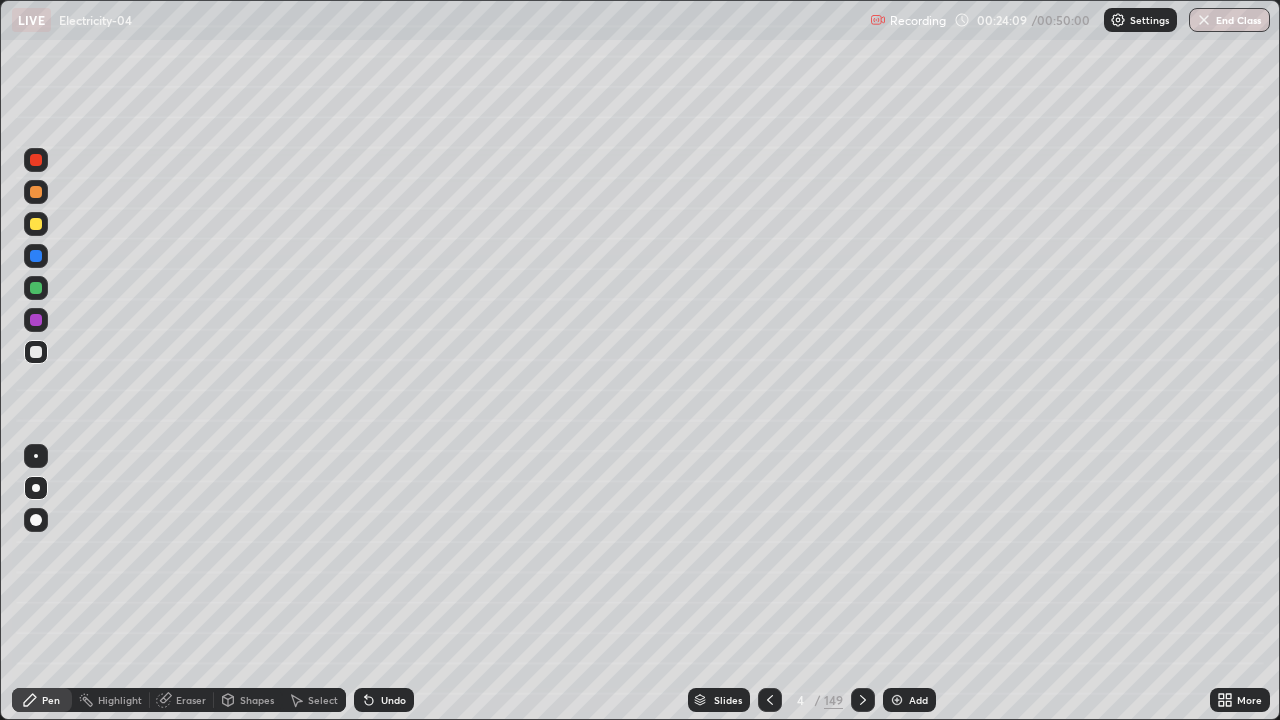 click on "Eraser" at bounding box center [191, 700] 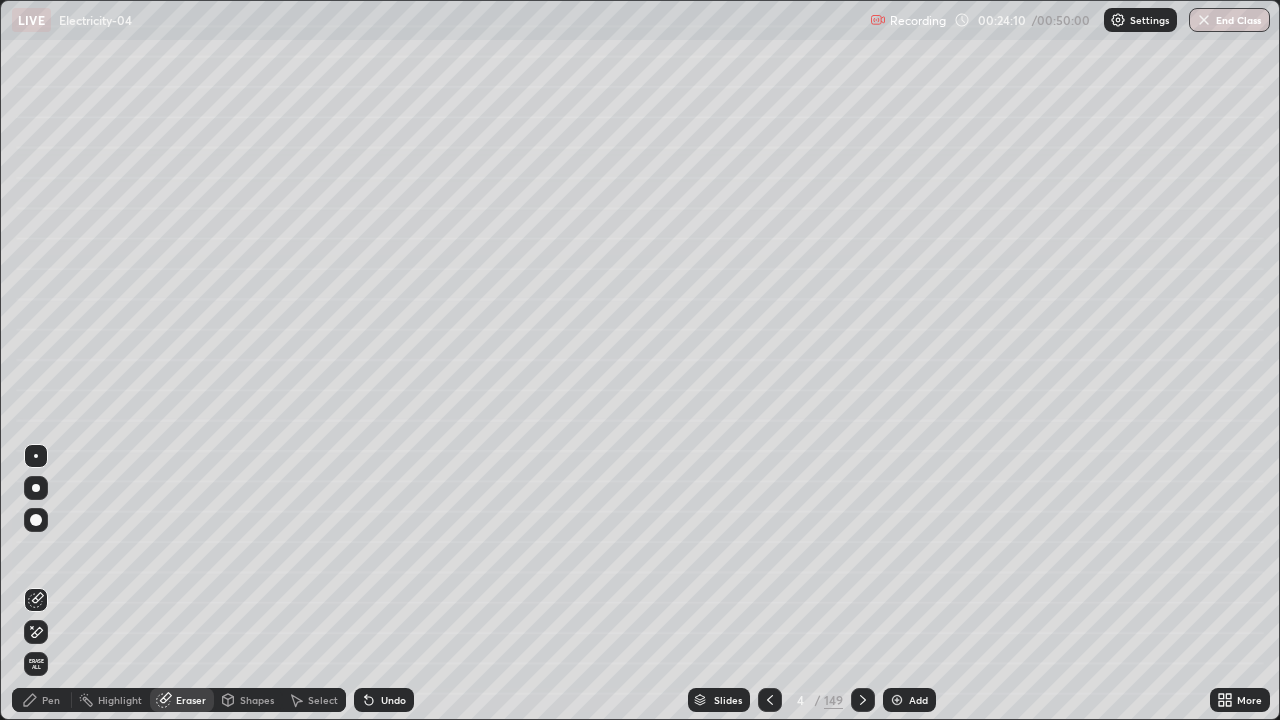 click 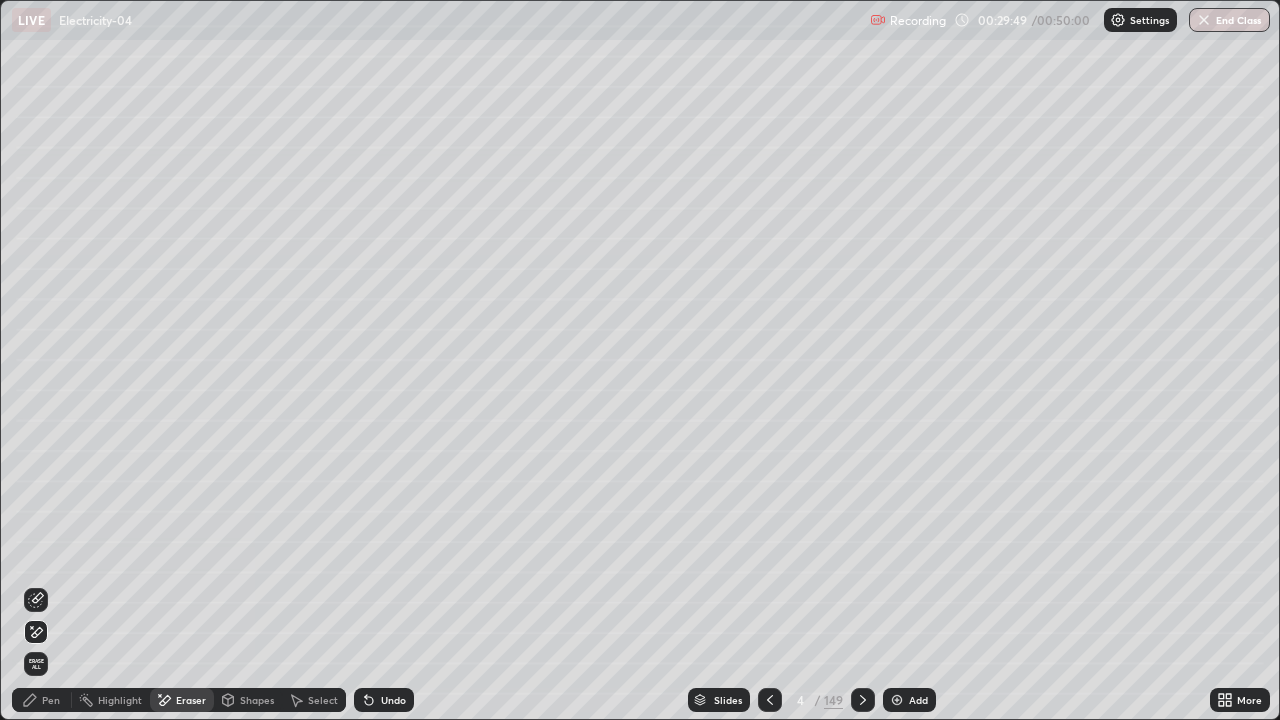 click on "Pen" at bounding box center [42, 700] 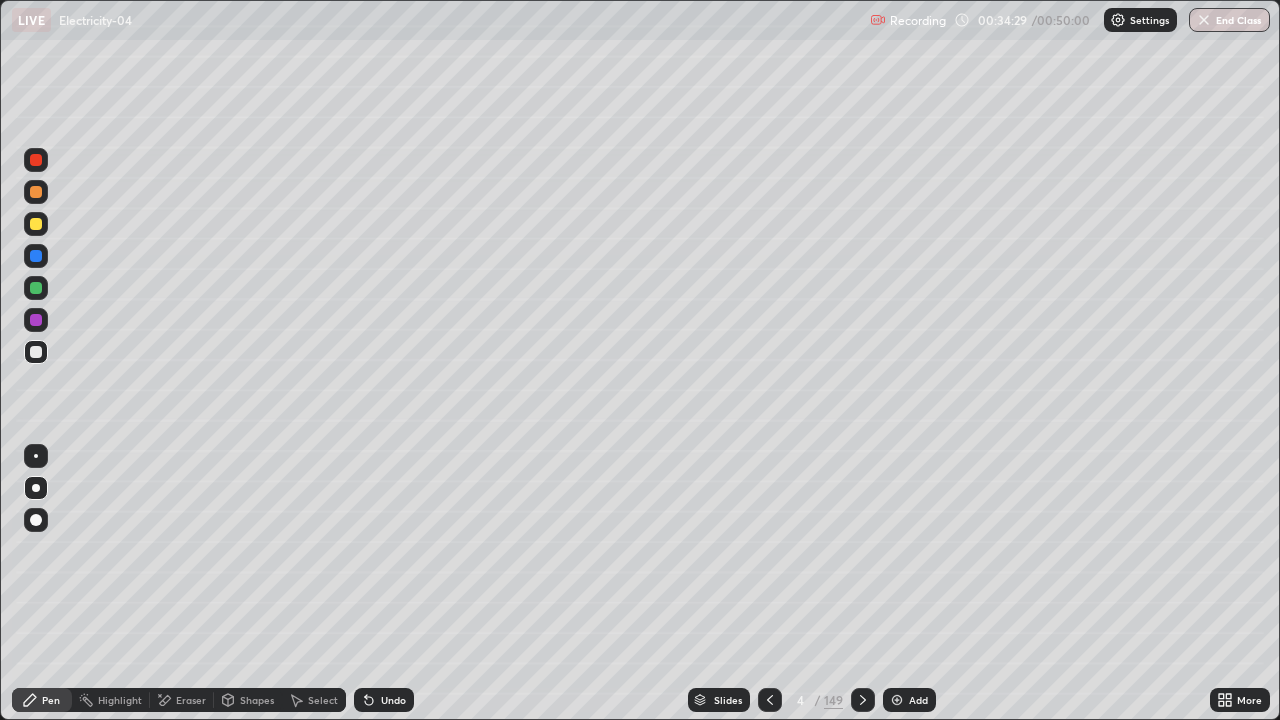 click on "Add" at bounding box center [909, 700] 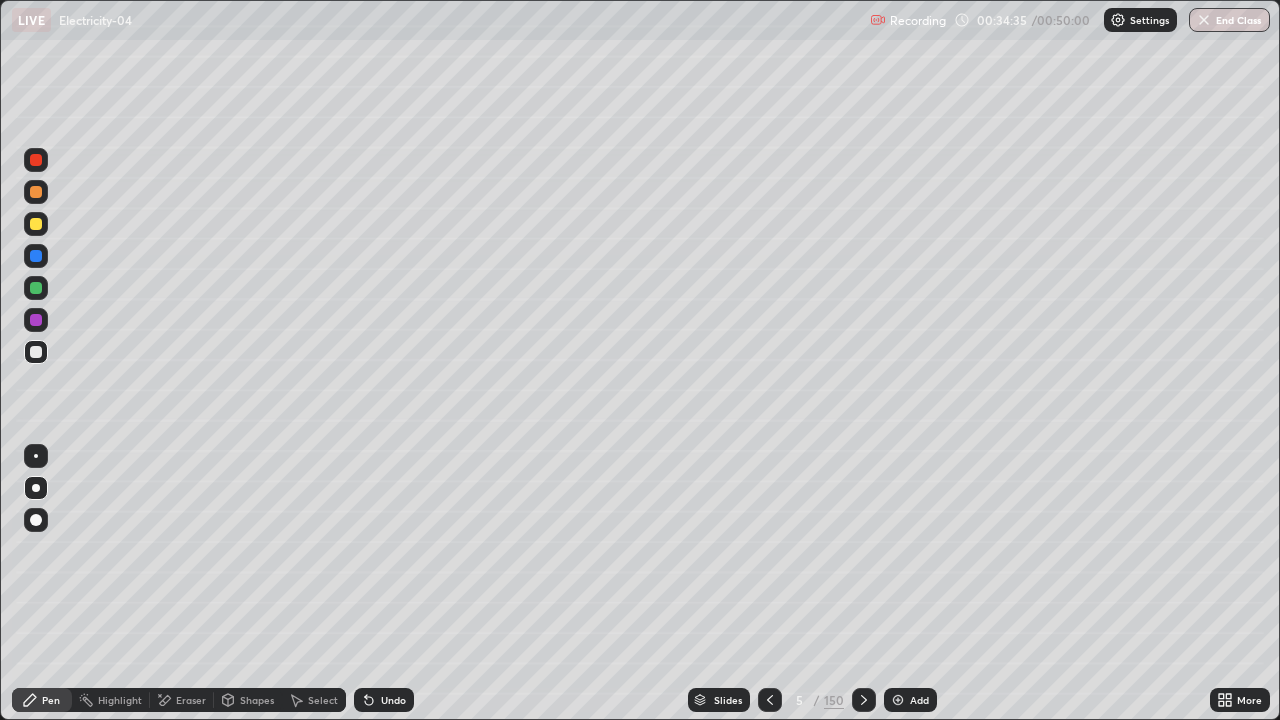 click on "/" at bounding box center [817, 700] 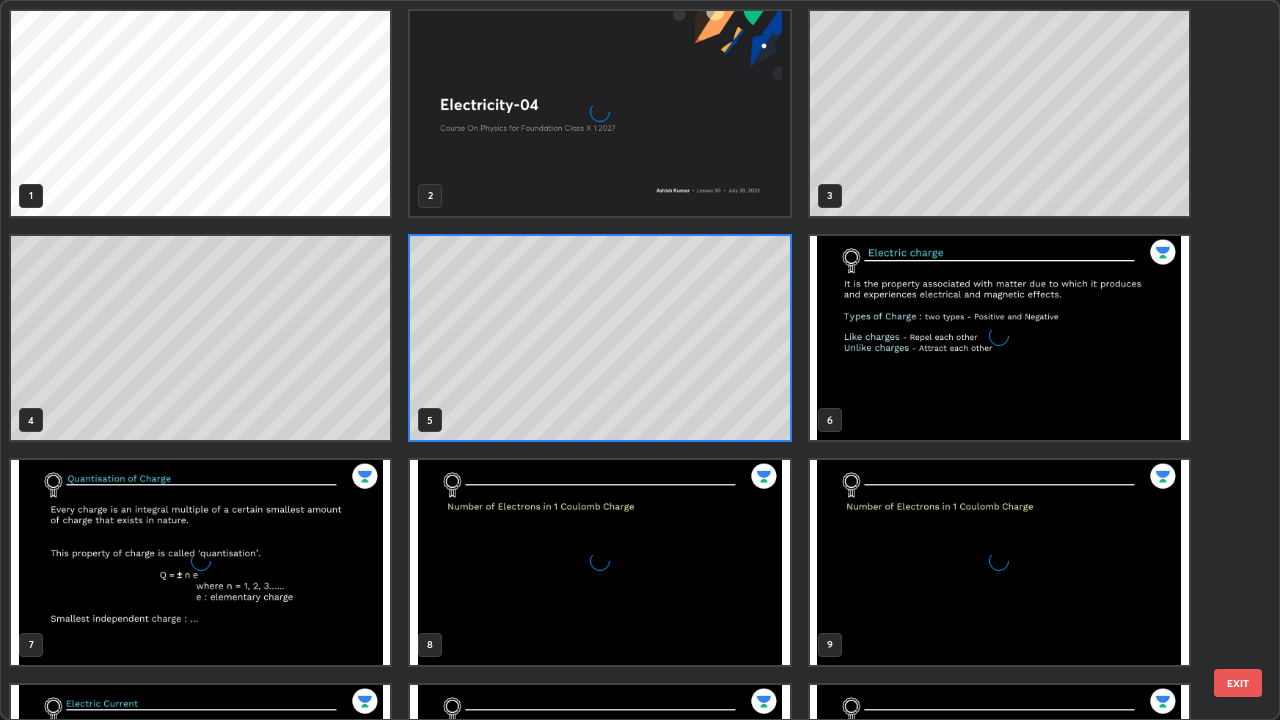 scroll, scrollTop: 7, scrollLeft: 11, axis: both 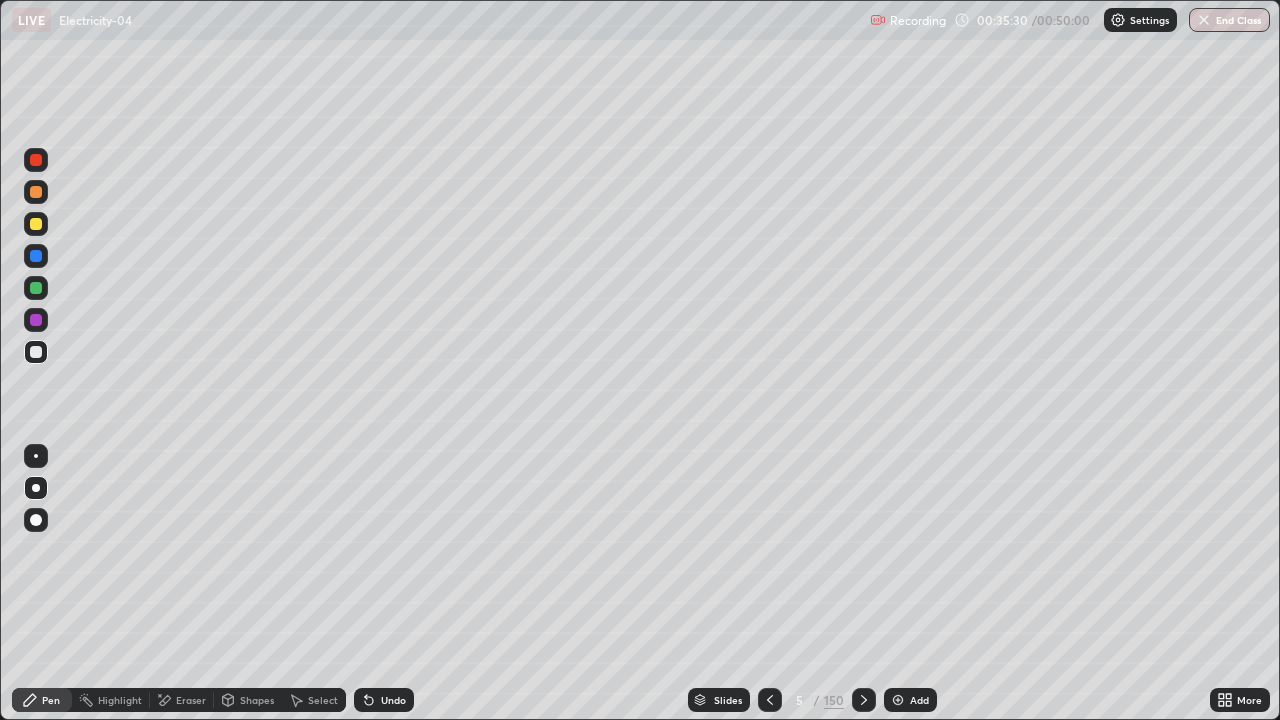 click on "Undo" at bounding box center [393, 700] 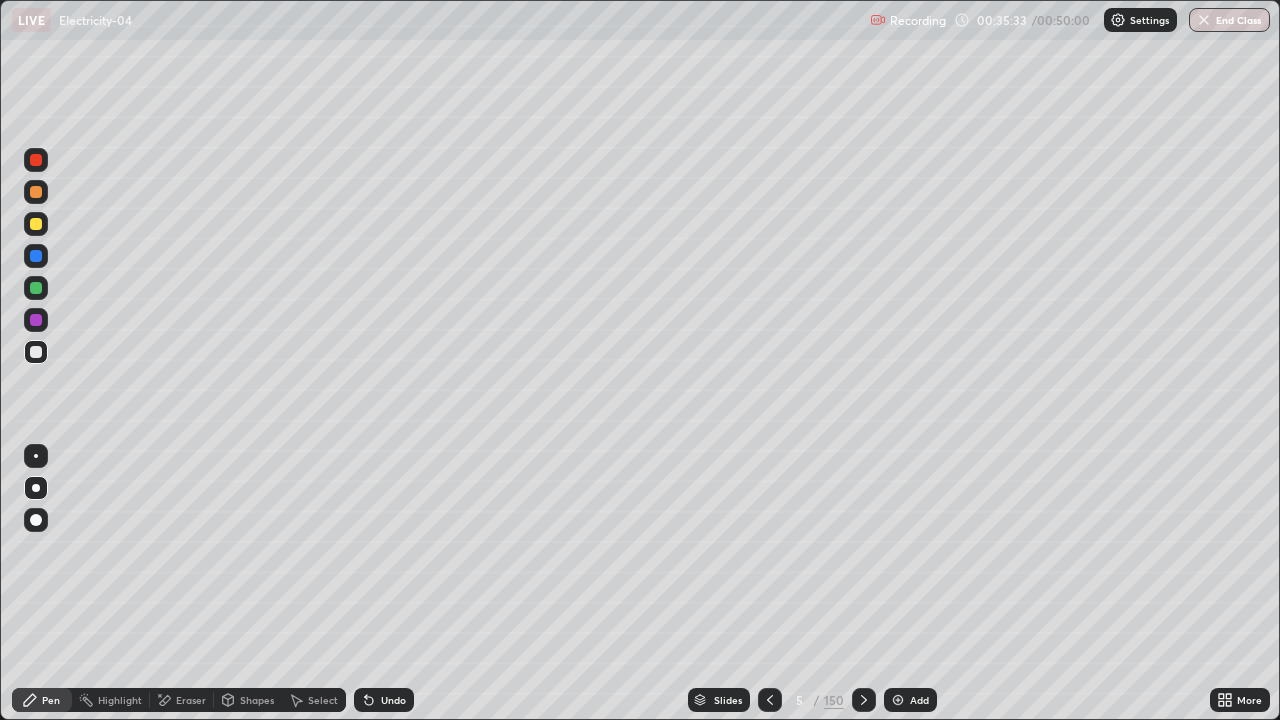 click on "Undo" at bounding box center (393, 700) 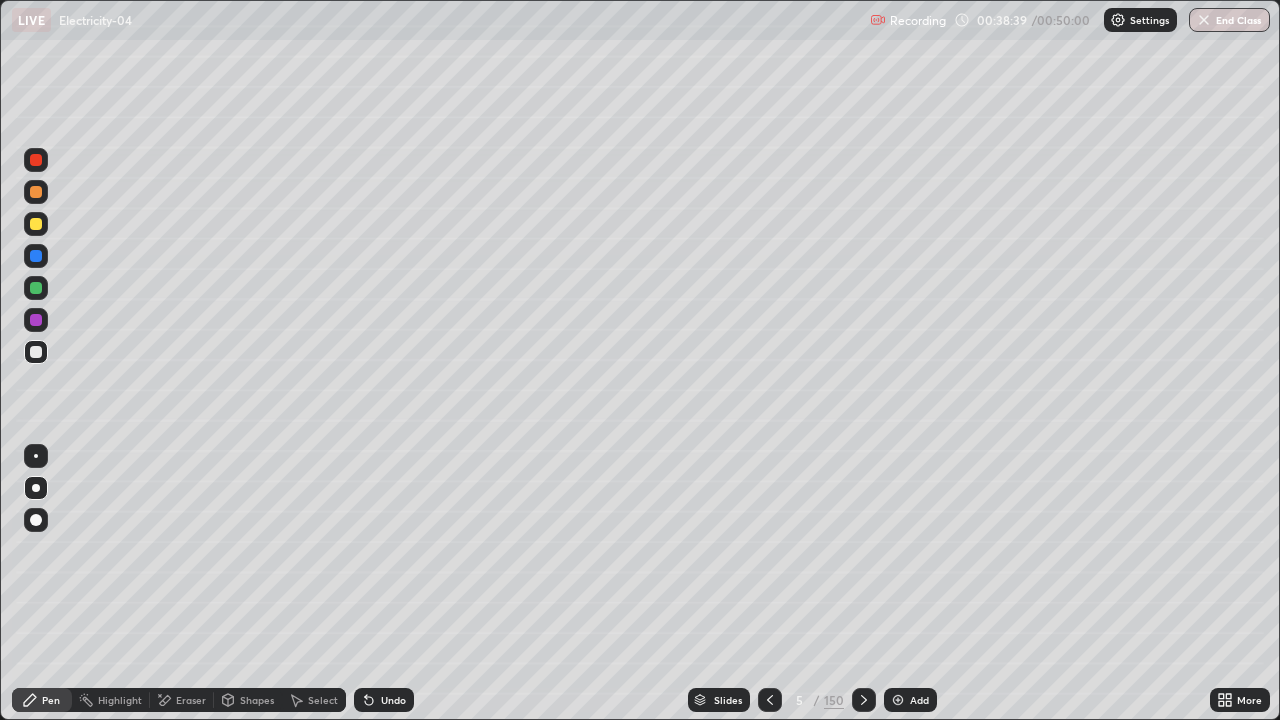 click on "5 / 150" at bounding box center [817, 700] 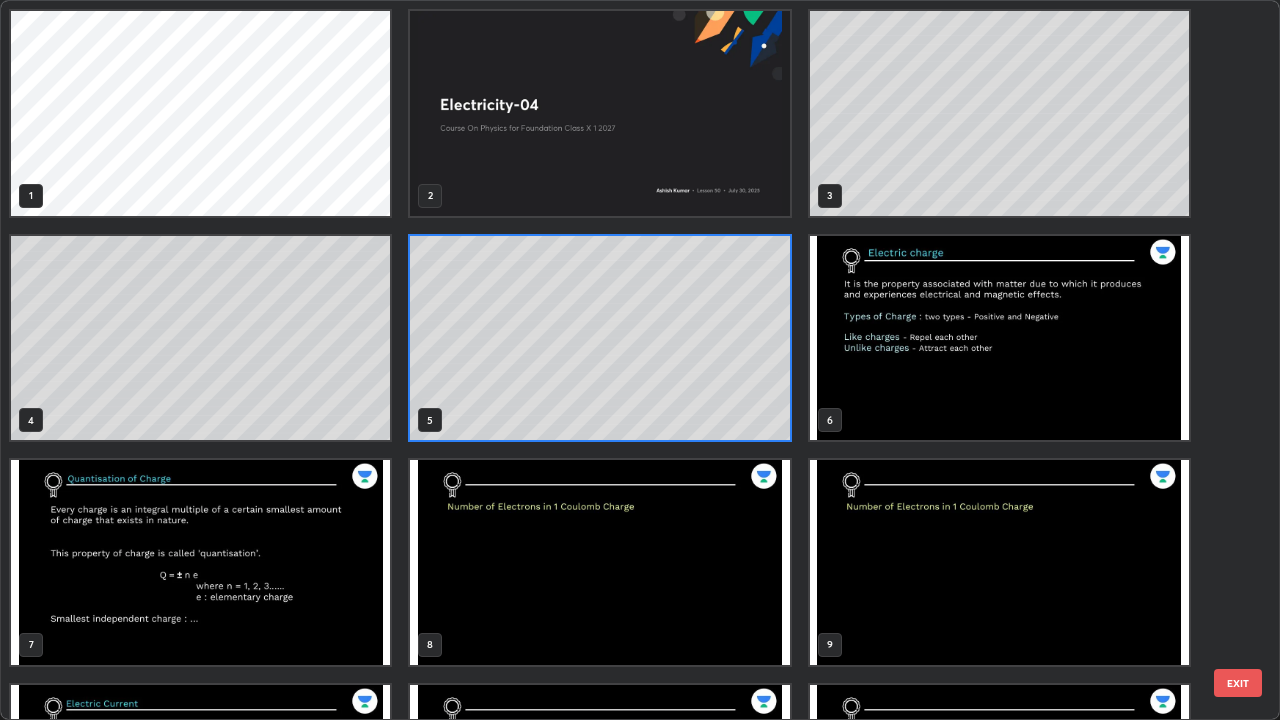 scroll, scrollTop: 7, scrollLeft: 11, axis: both 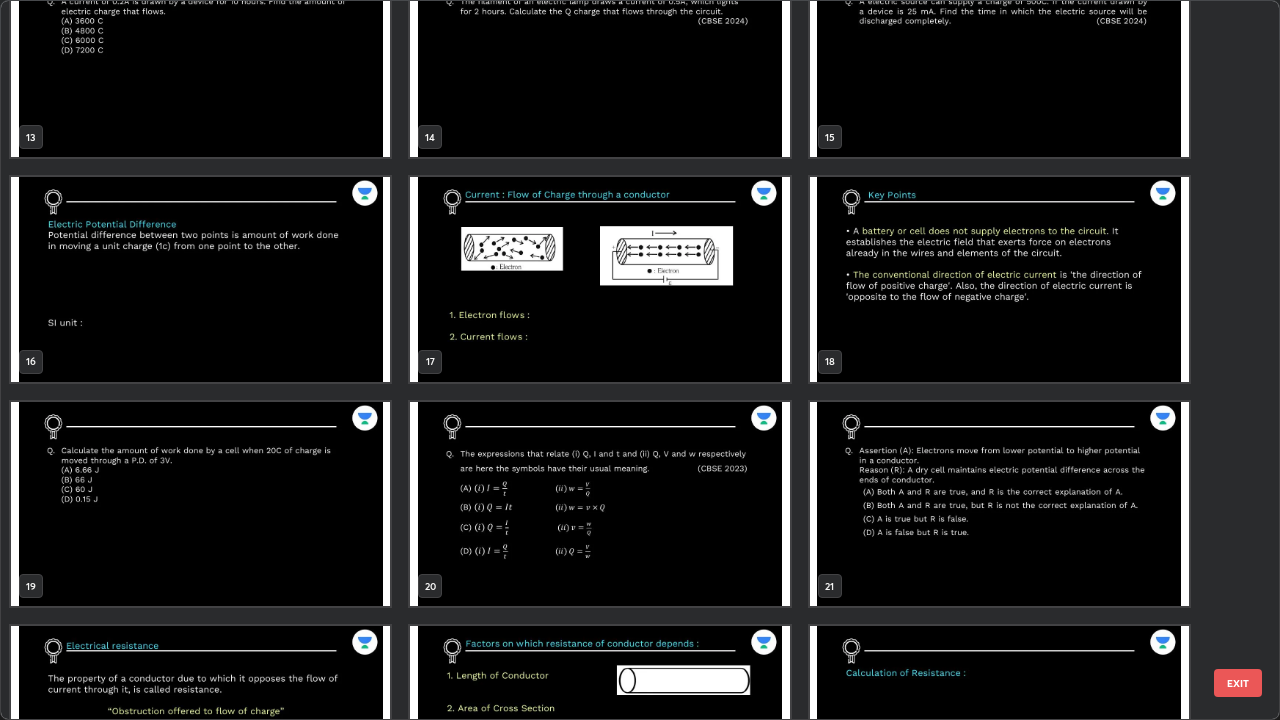 click at bounding box center (200, 504) 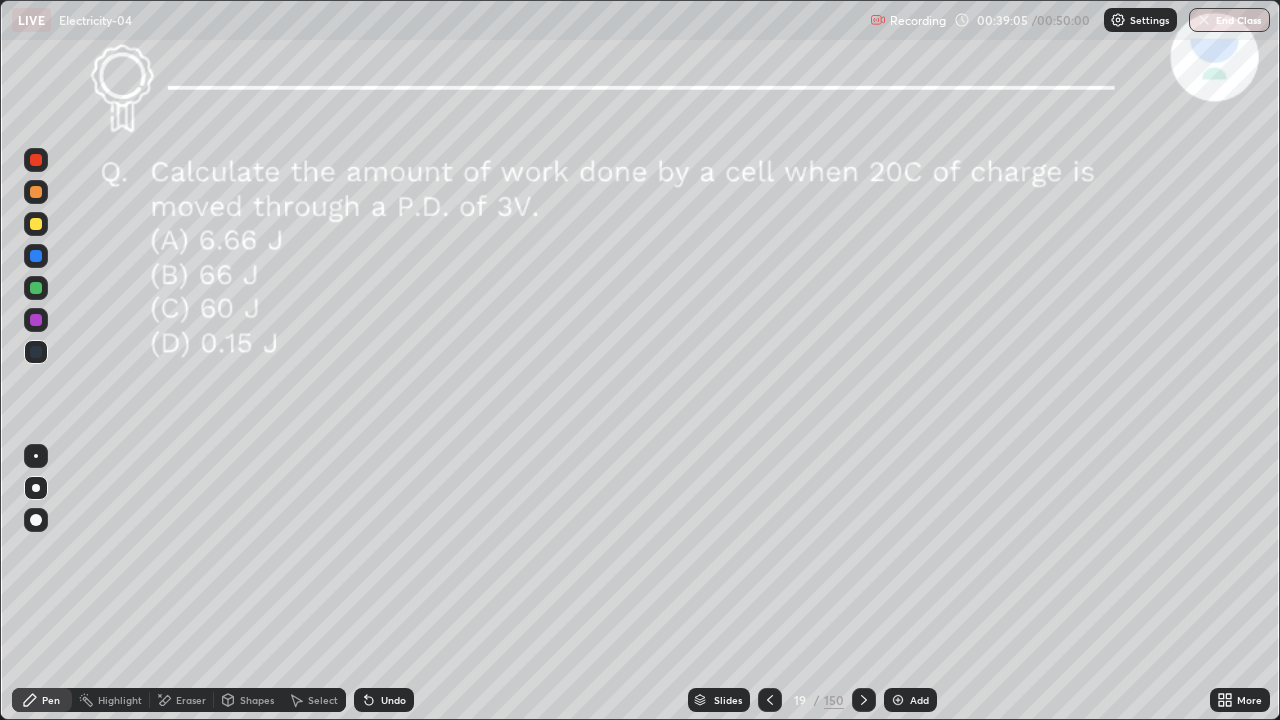 click at bounding box center (36, 224) 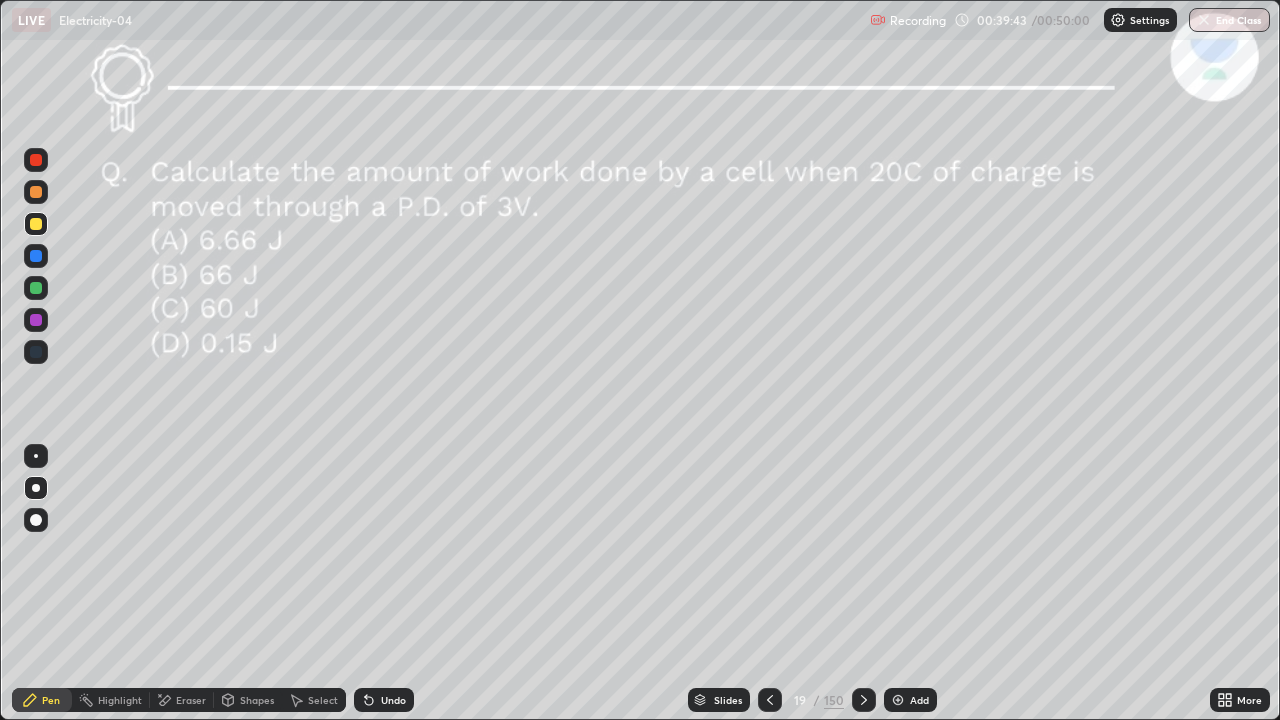 click on "Undo" at bounding box center (393, 700) 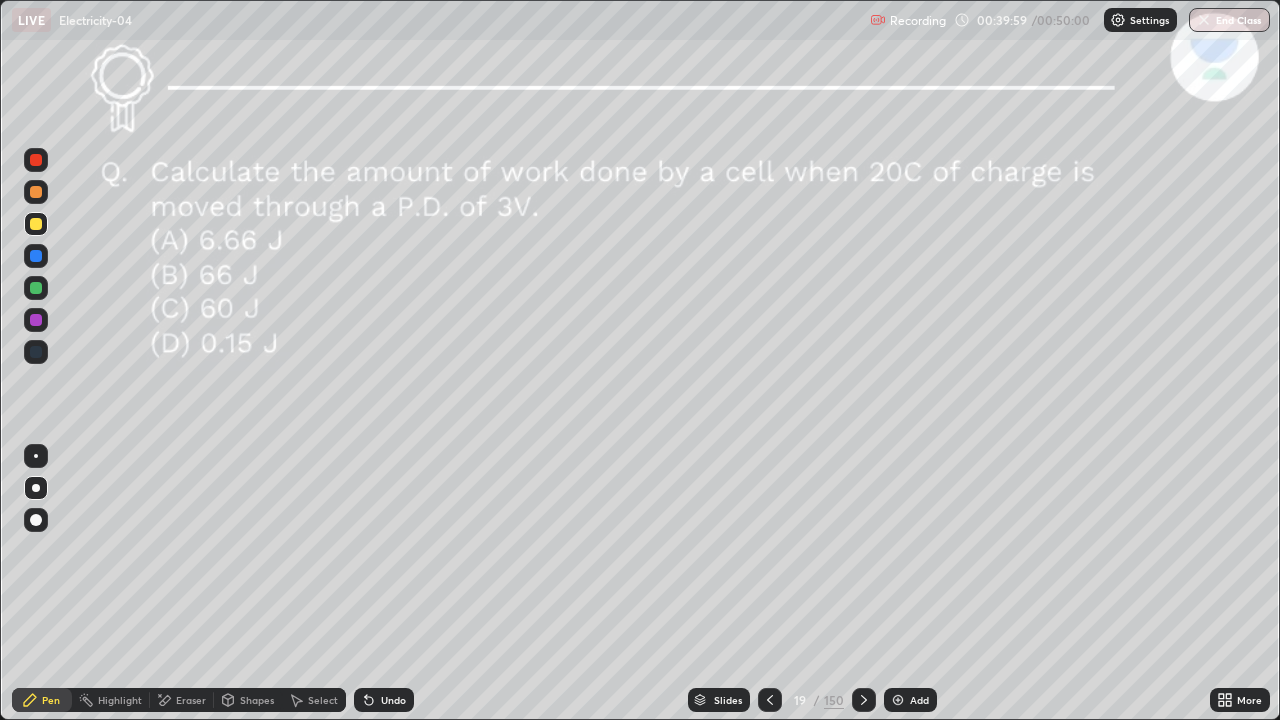 click on "Undo" at bounding box center [393, 700] 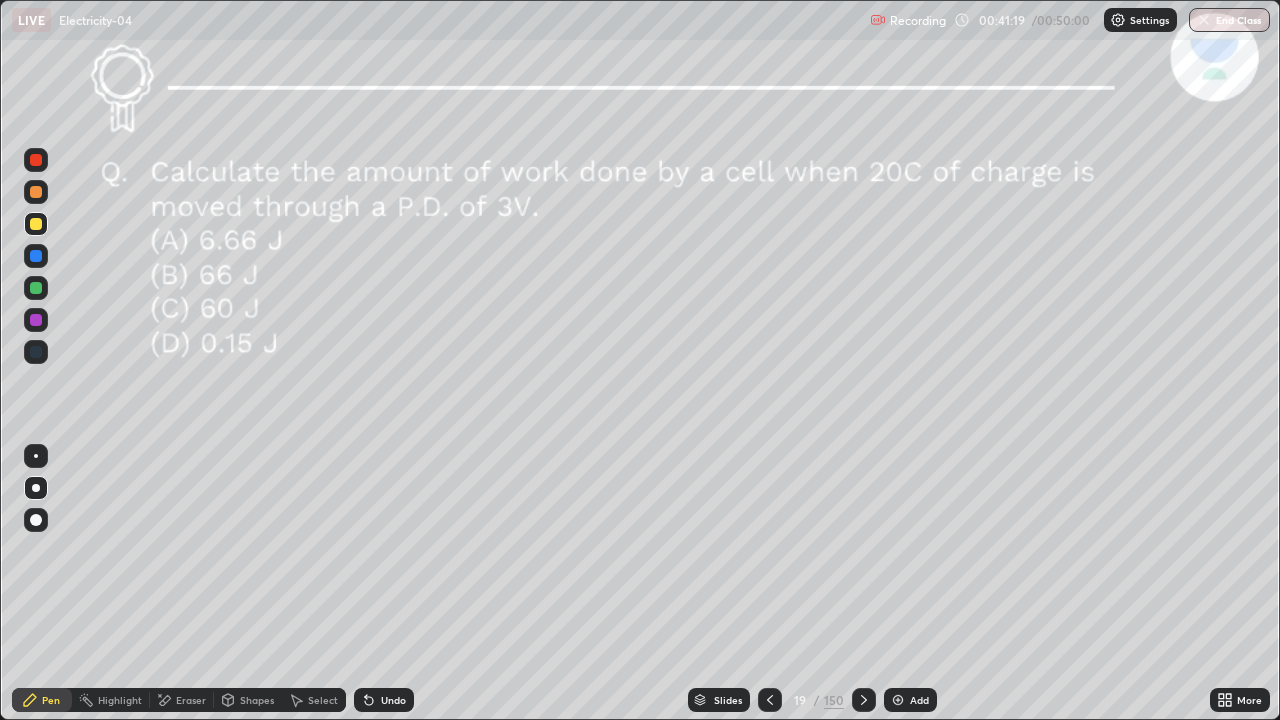 click 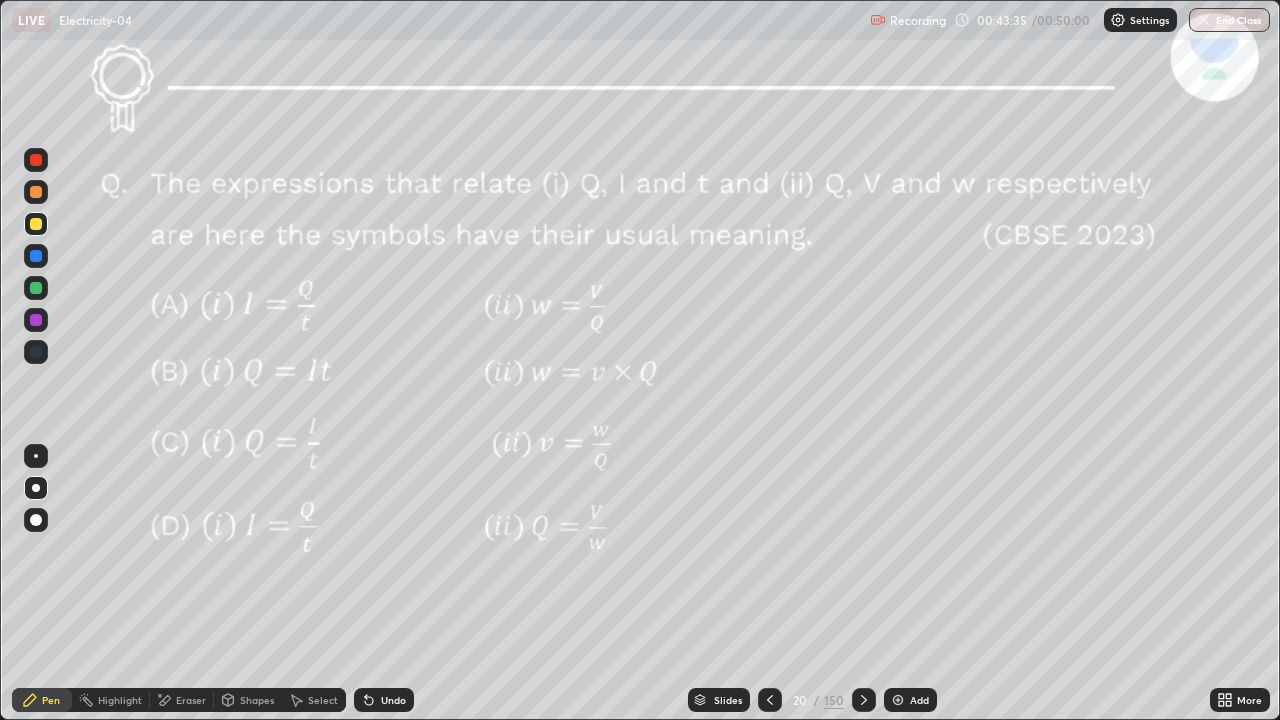 click 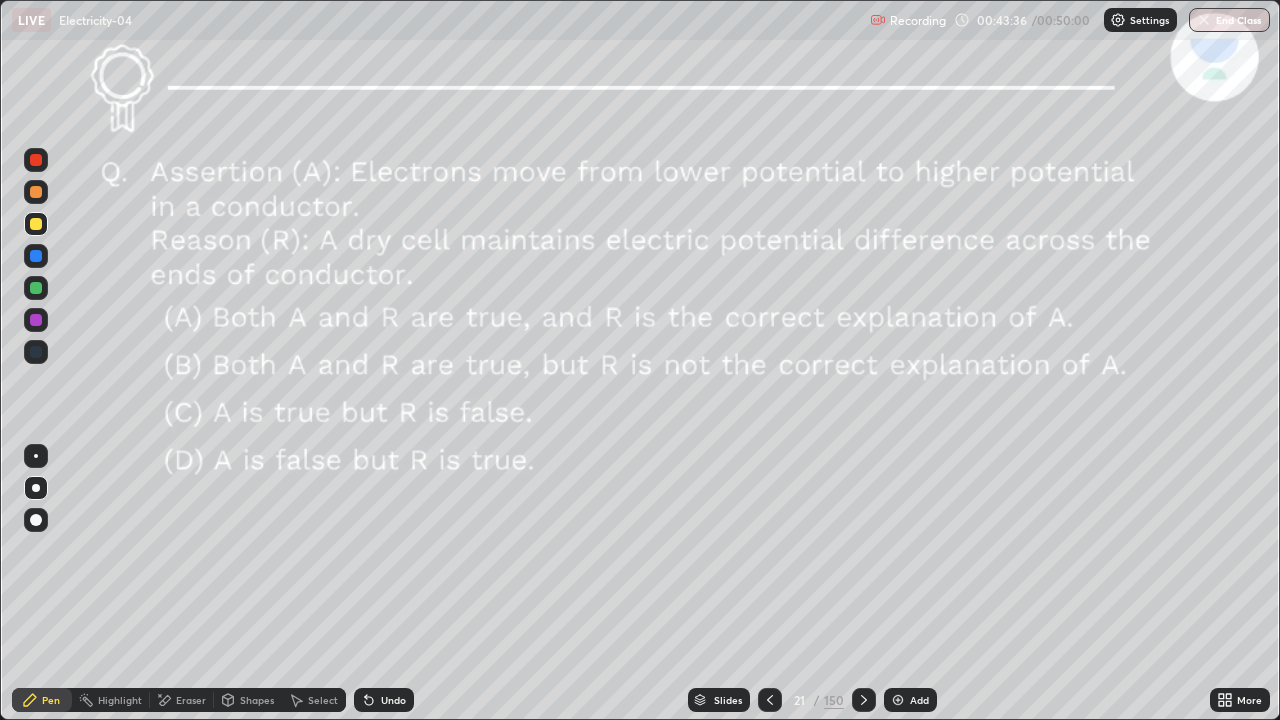 click 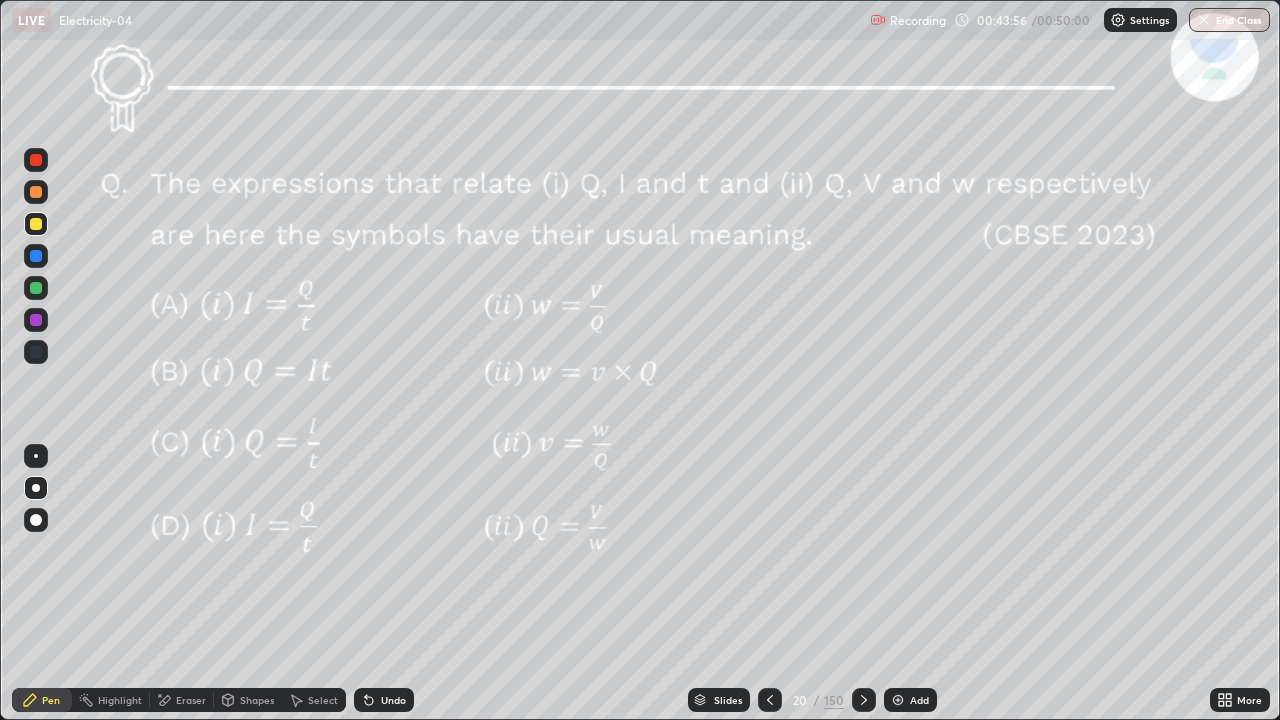 click on "Undo" at bounding box center (393, 700) 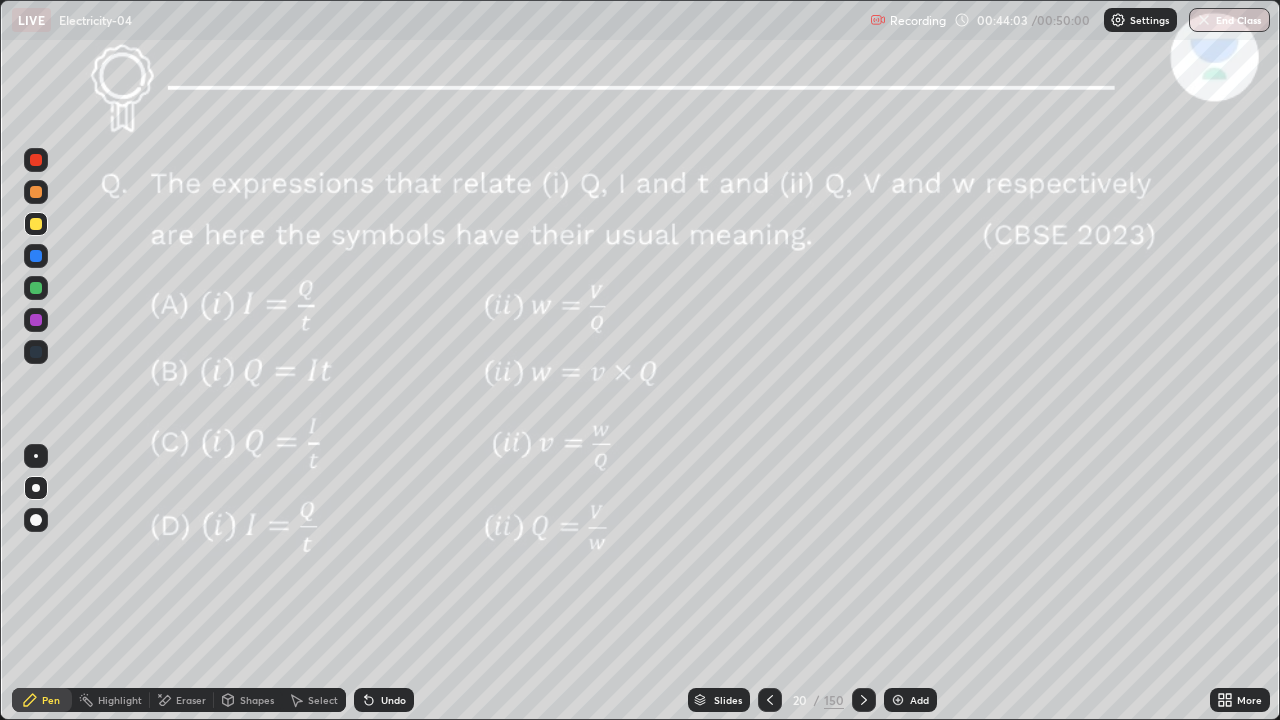 click at bounding box center (864, 700) 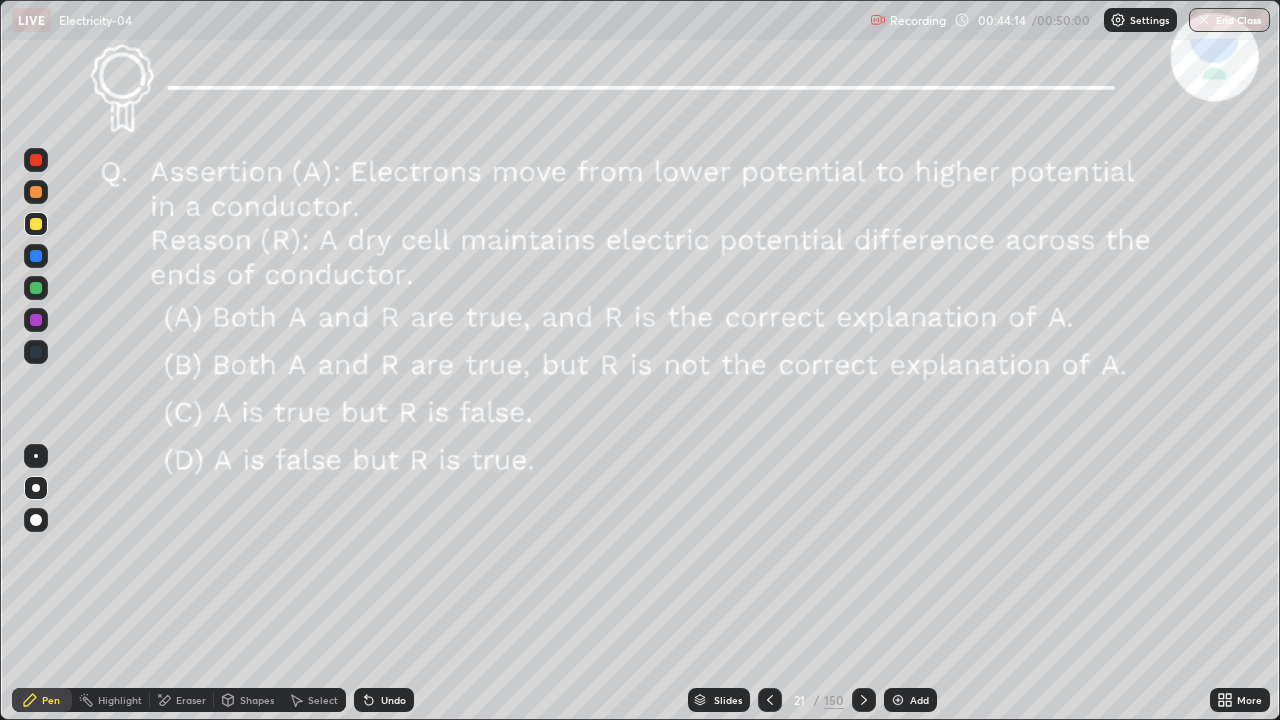 click at bounding box center [770, 700] 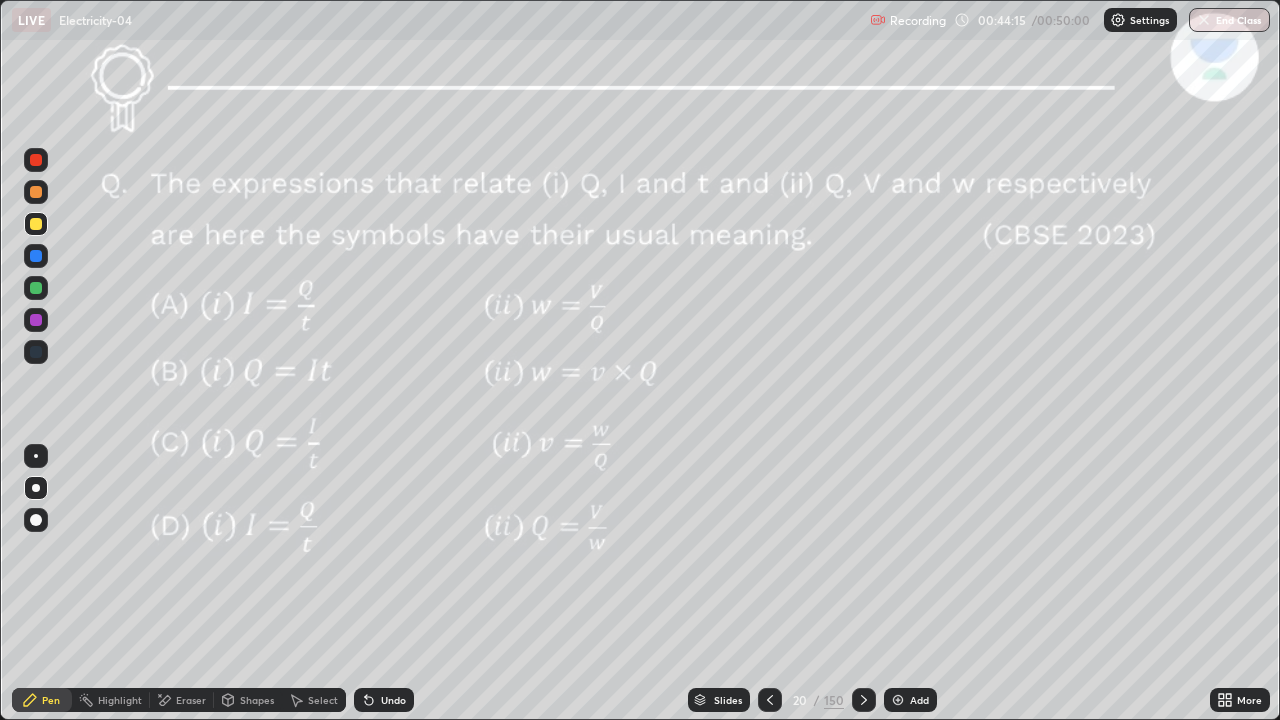 click 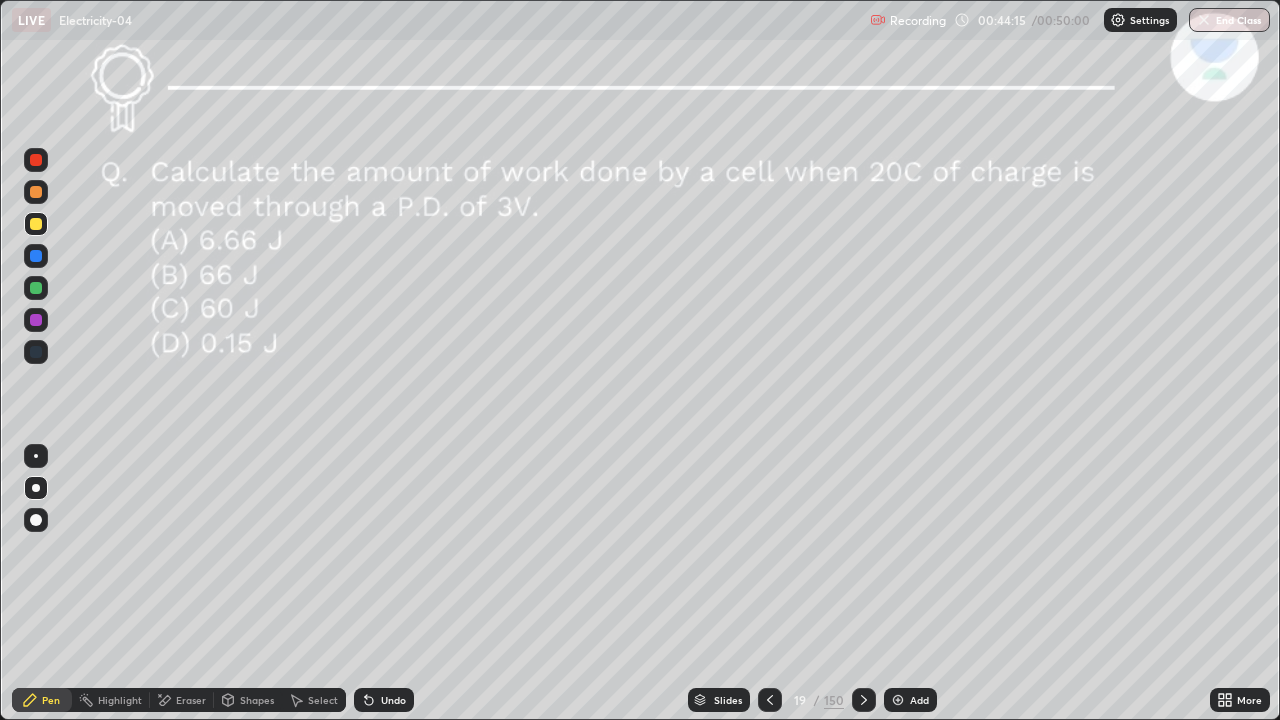 click at bounding box center [770, 700] 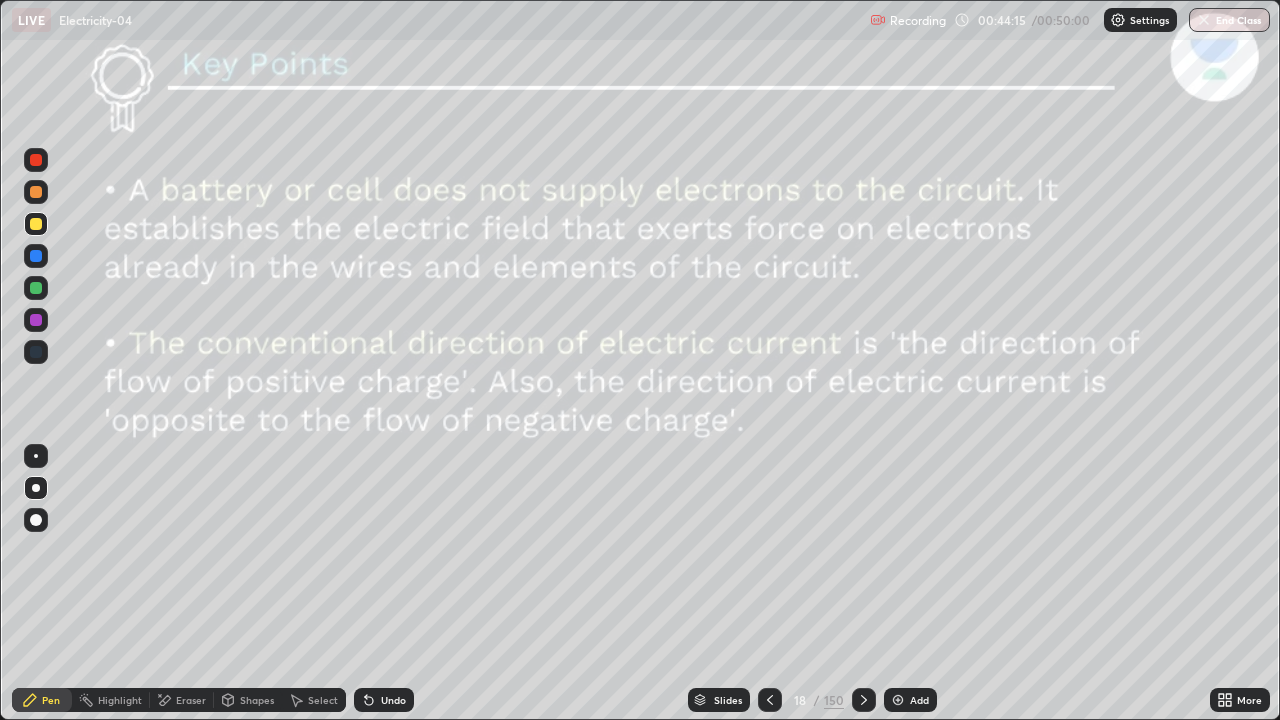 click at bounding box center (770, 700) 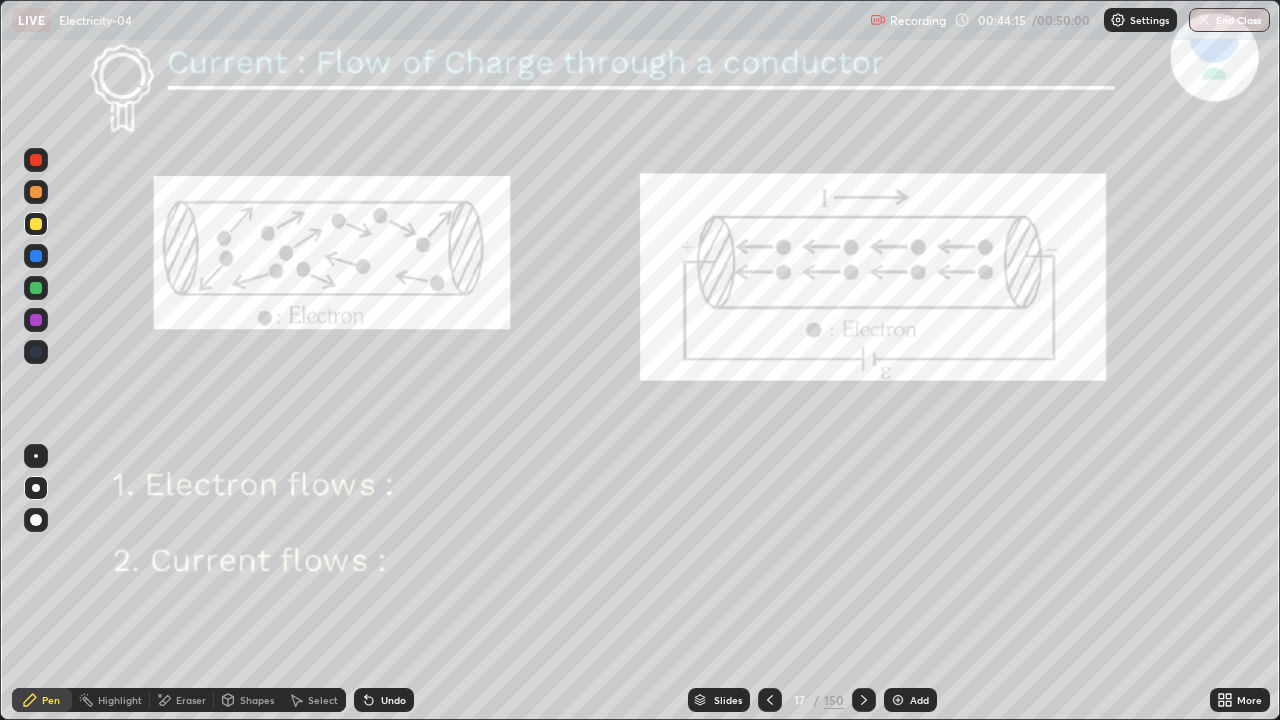 click at bounding box center [770, 700] 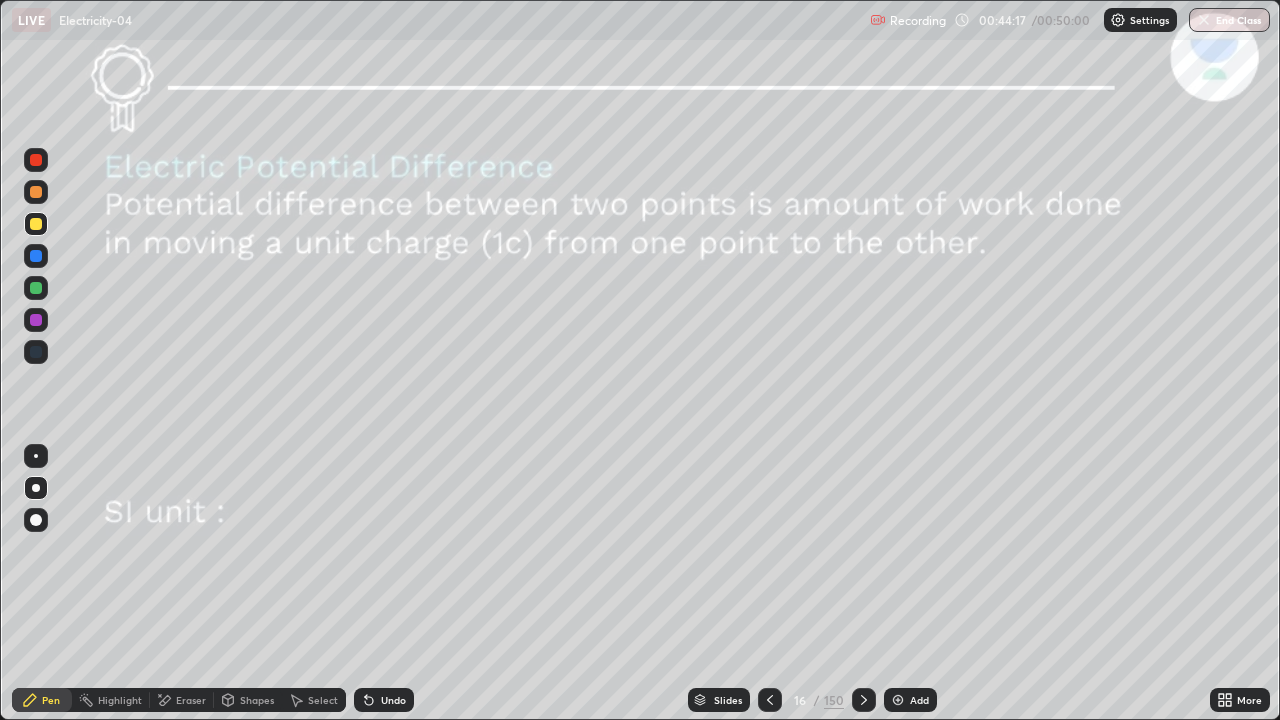 click 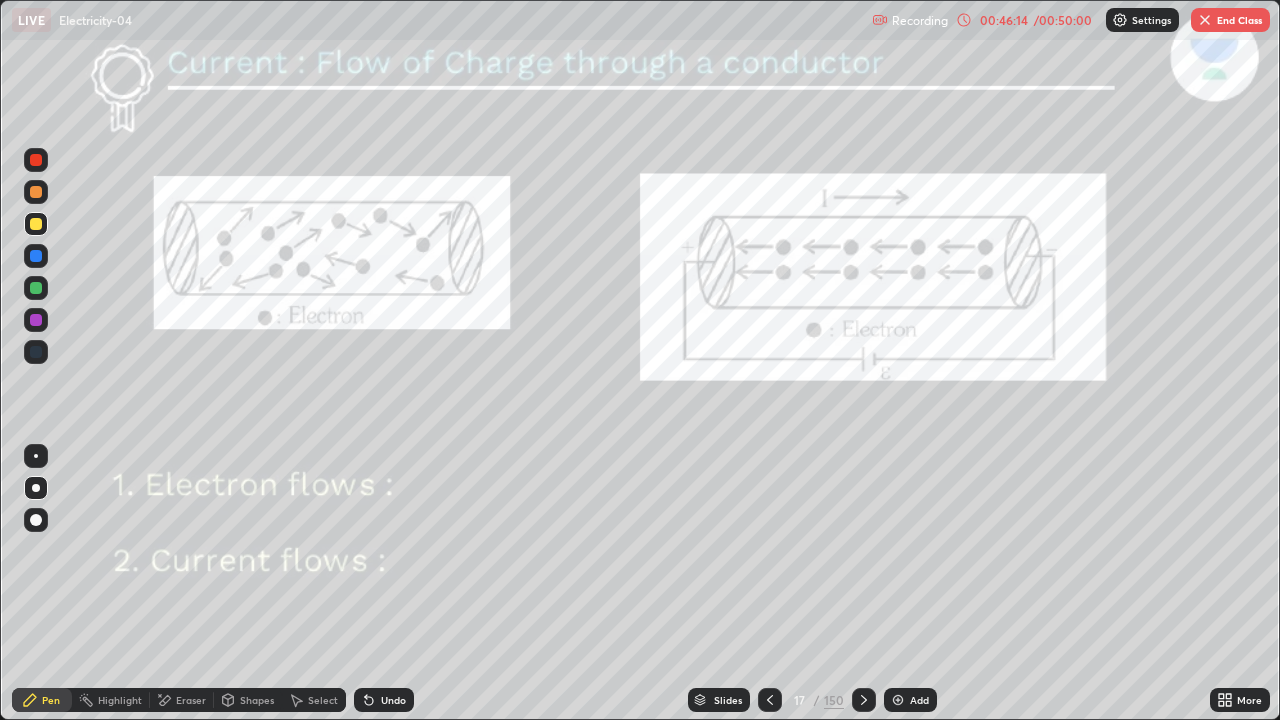 click on "Undo" at bounding box center (393, 700) 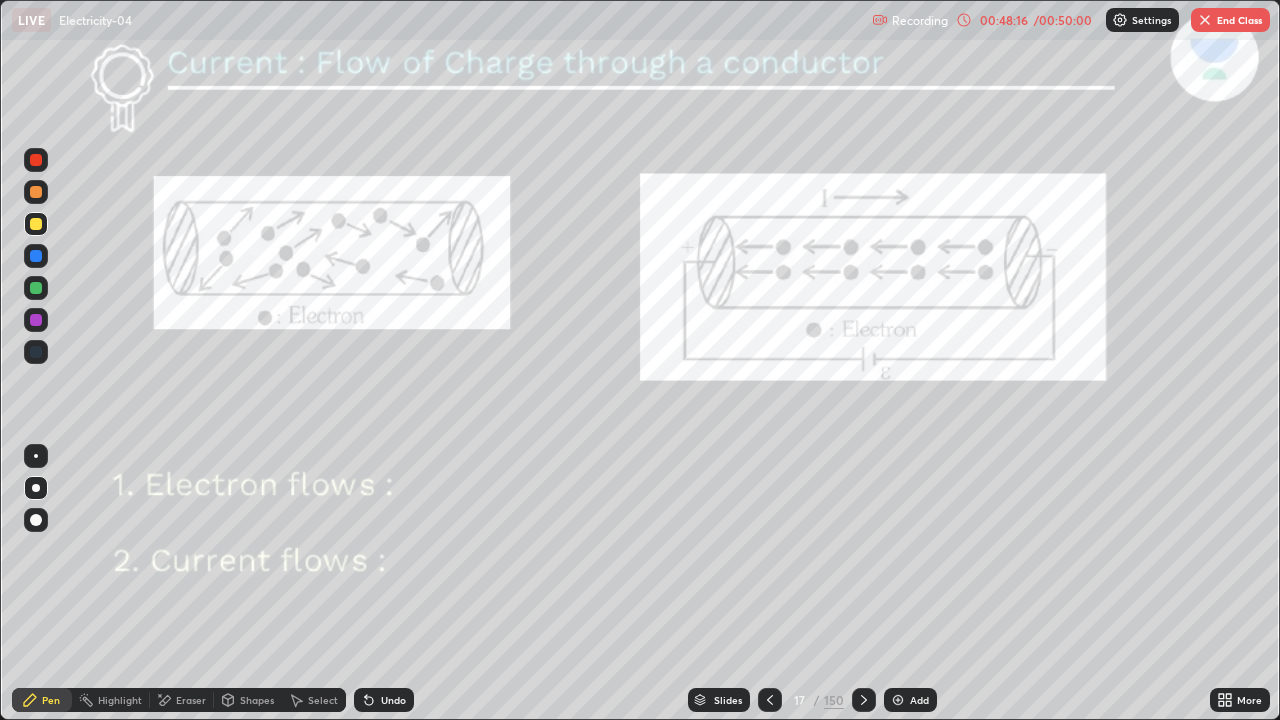 click on "Add" at bounding box center [919, 700] 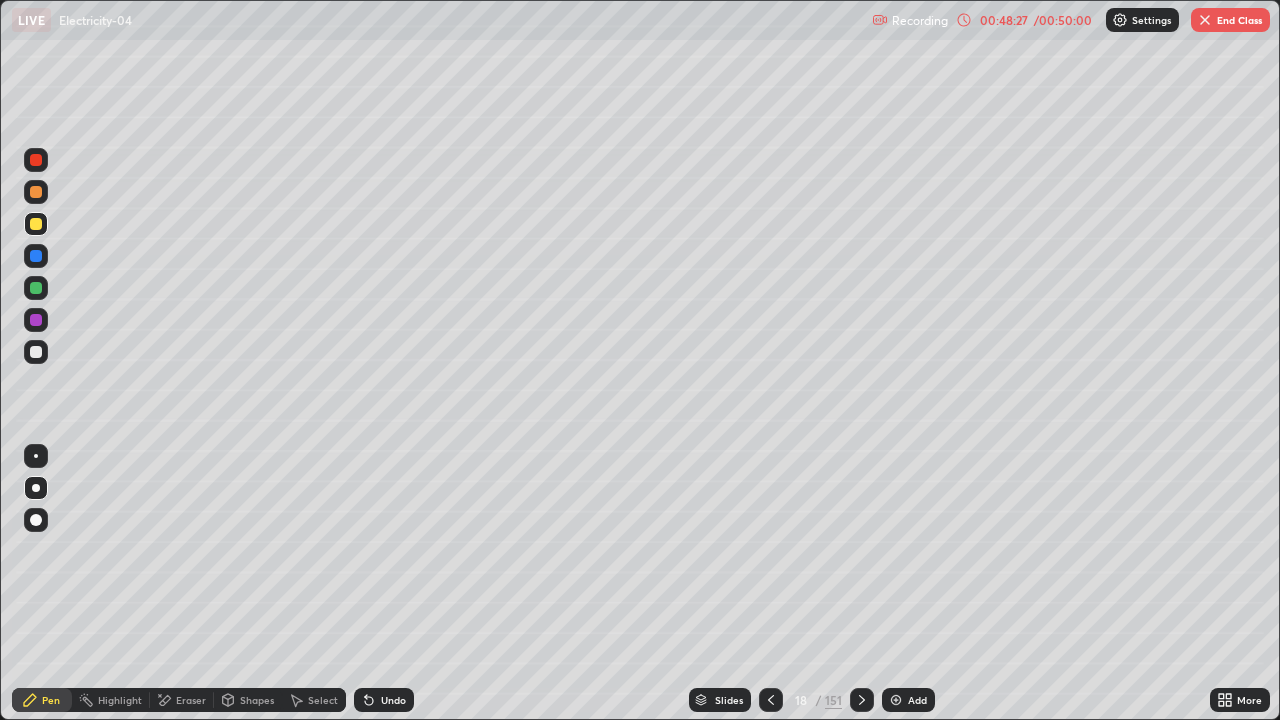 click on "Undo" at bounding box center [384, 700] 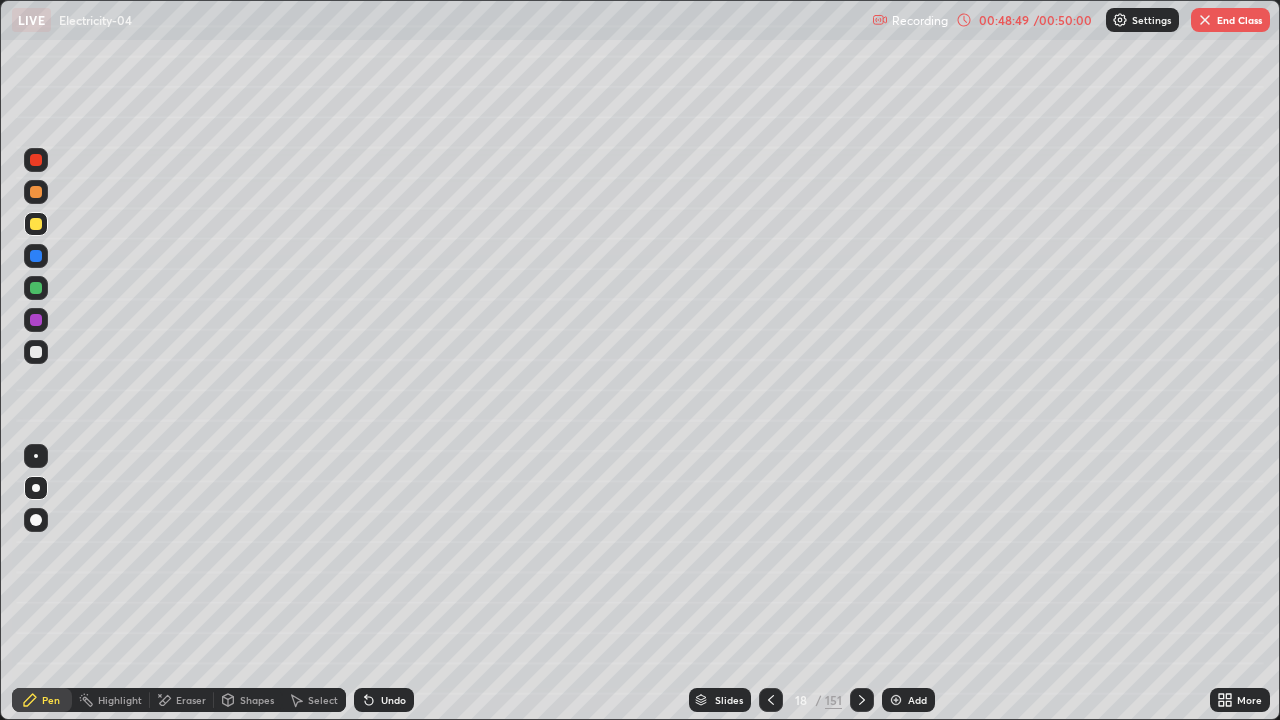 click on "Undo" at bounding box center (393, 700) 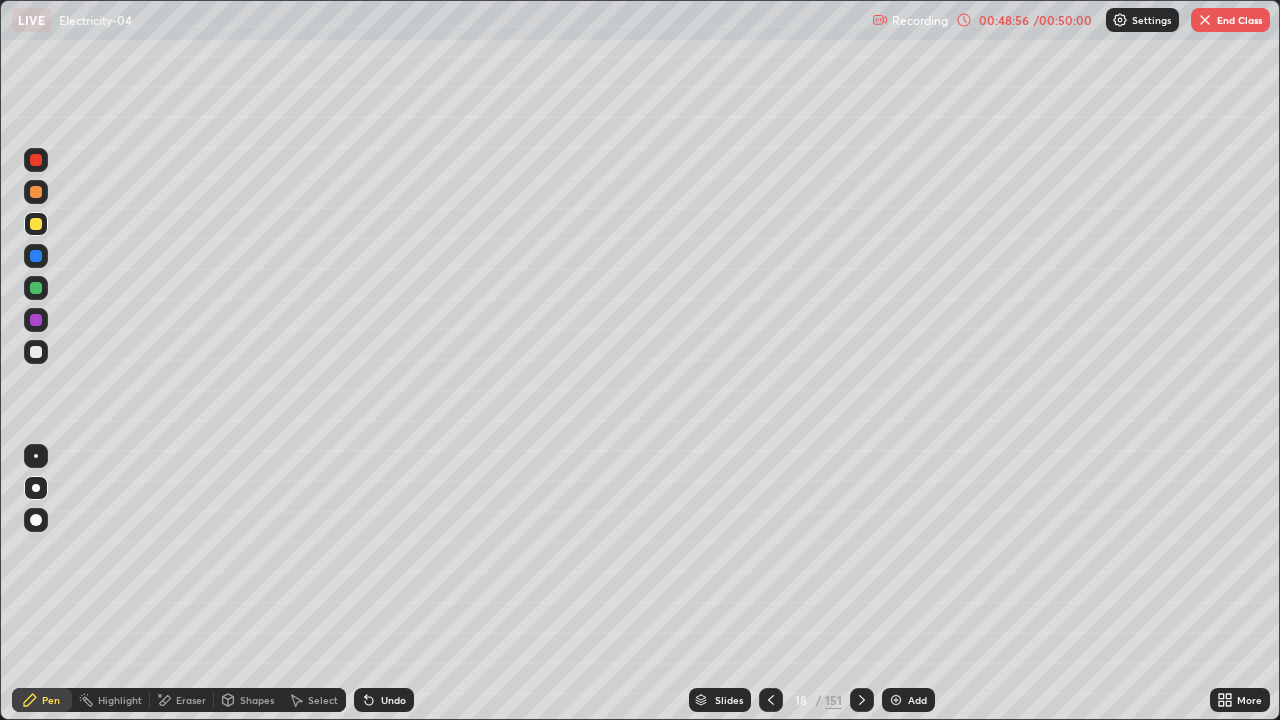 click 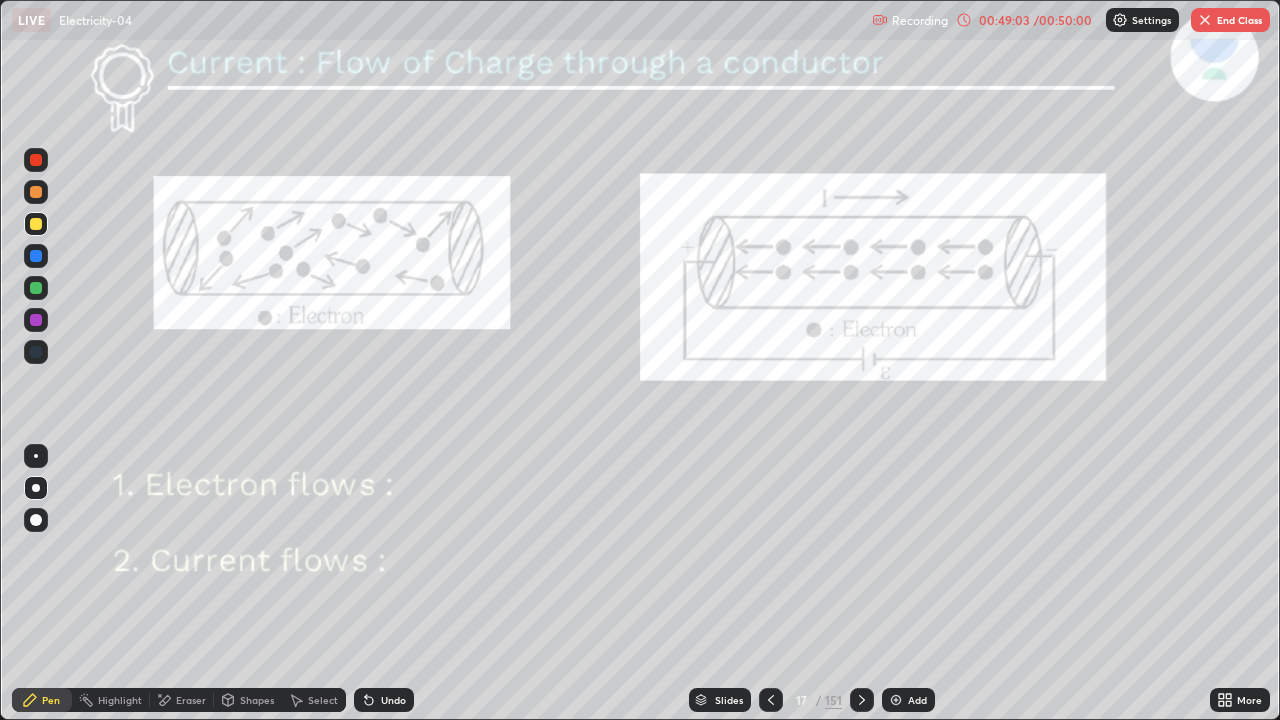 click 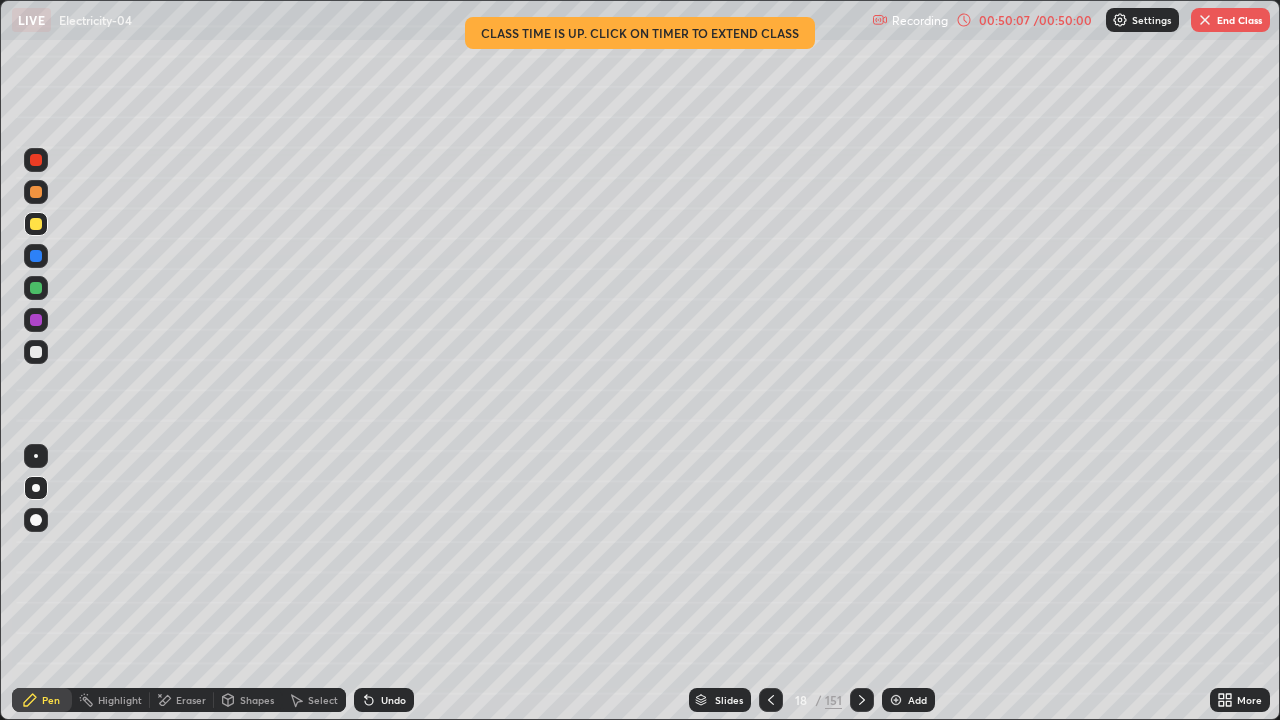 click 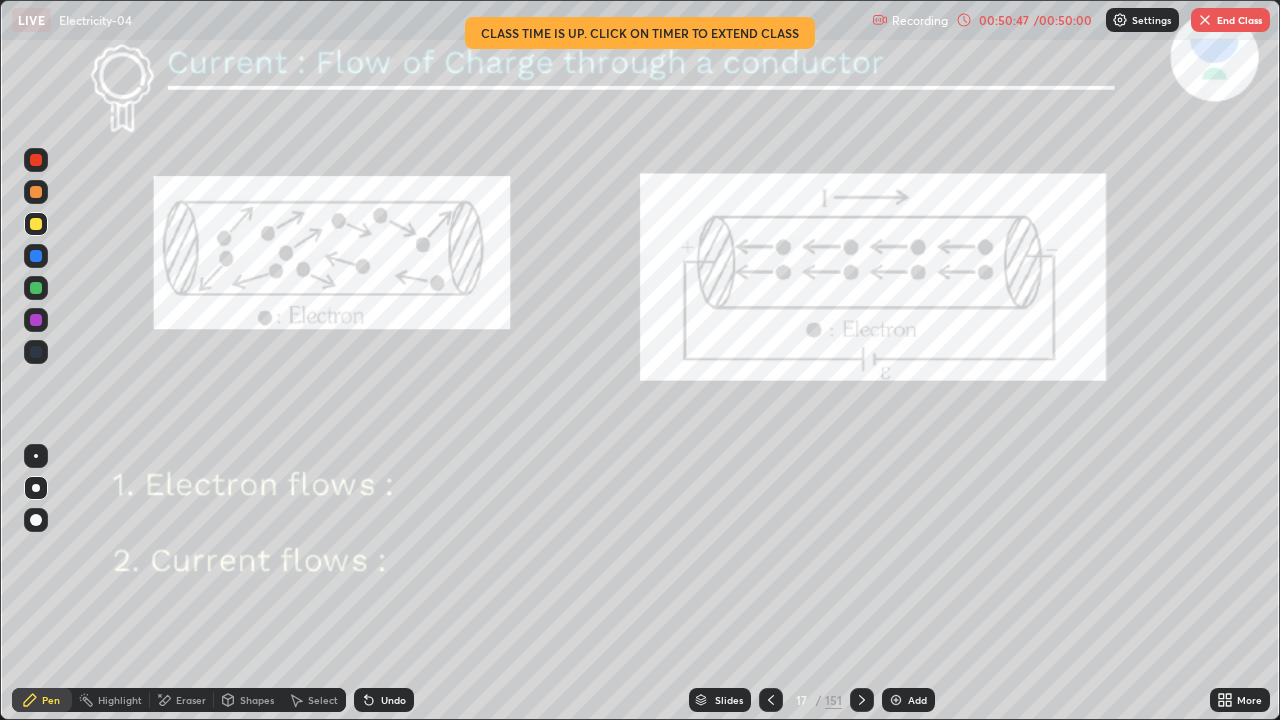 click at bounding box center [36, 320] 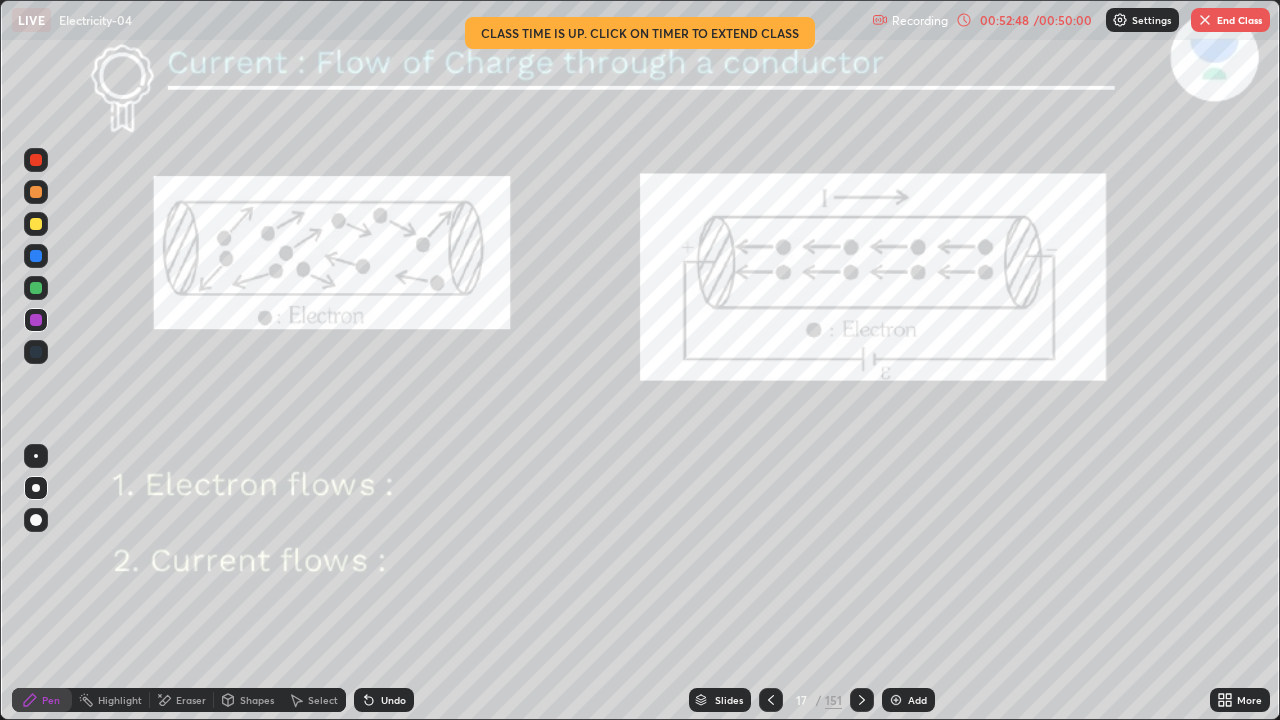 click on "End Class" at bounding box center [1230, 20] 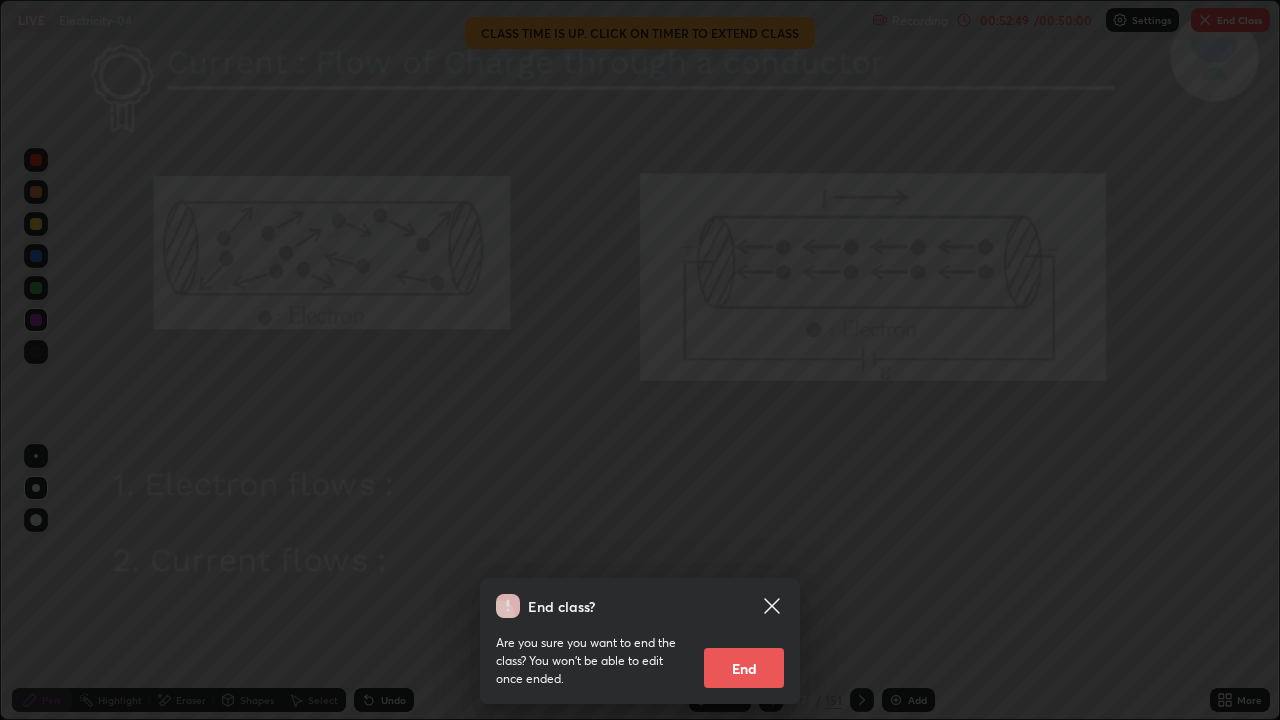 click on "End" at bounding box center [744, 668] 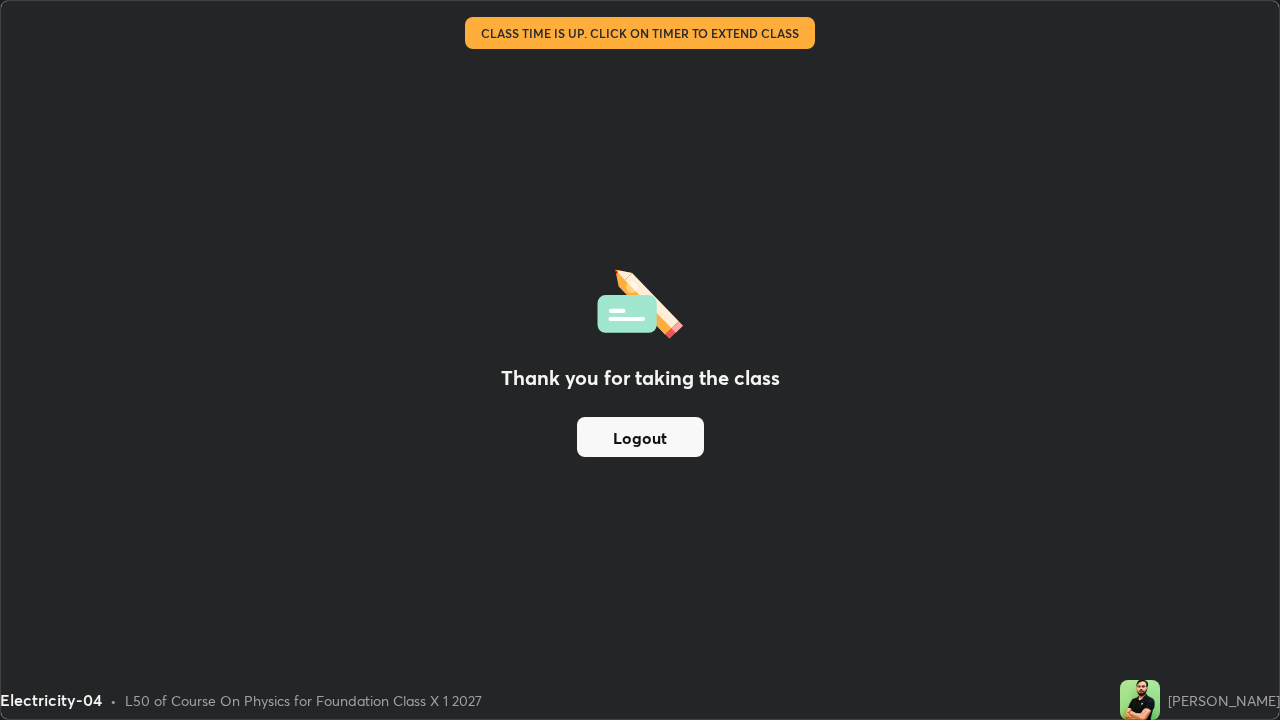 click on "Logout" at bounding box center [640, 437] 